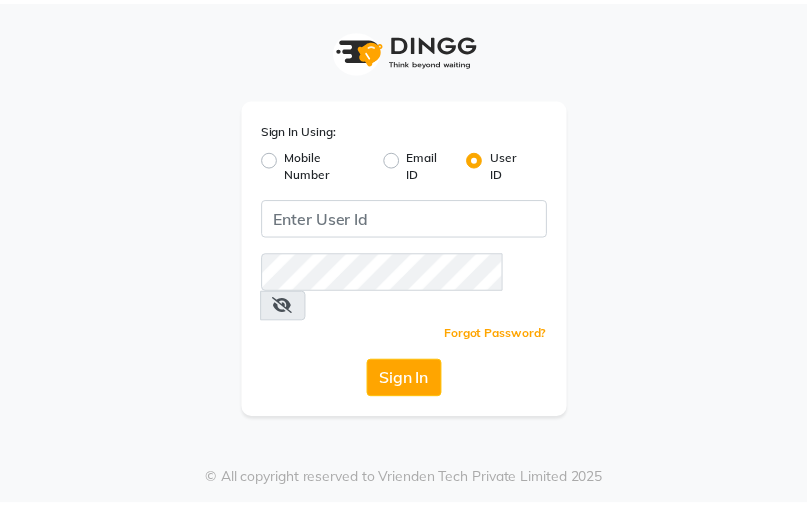 scroll, scrollTop: 0, scrollLeft: 0, axis: both 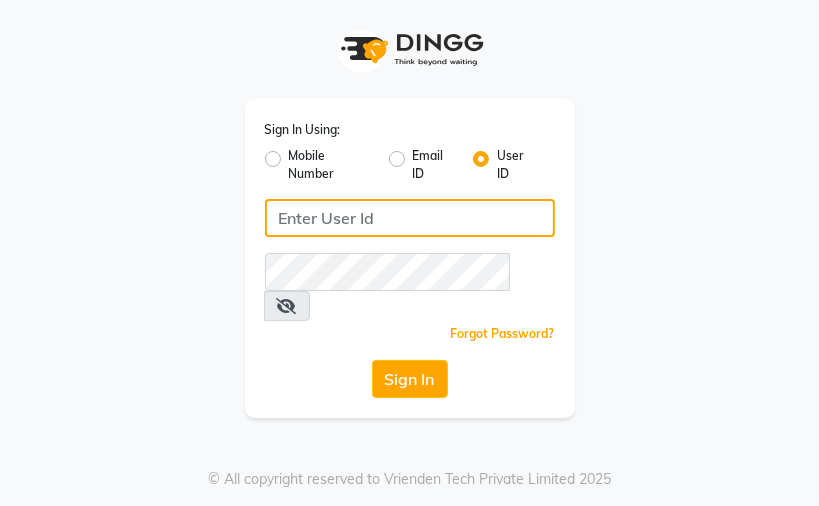 drag, startPoint x: 430, startPoint y: 224, endPoint x: 380, endPoint y: 244, distance: 53.851646 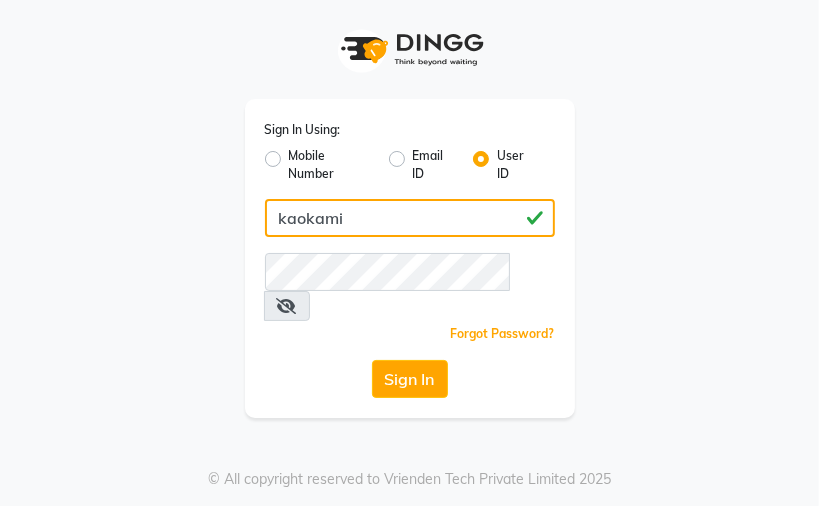 type on "kaokami" 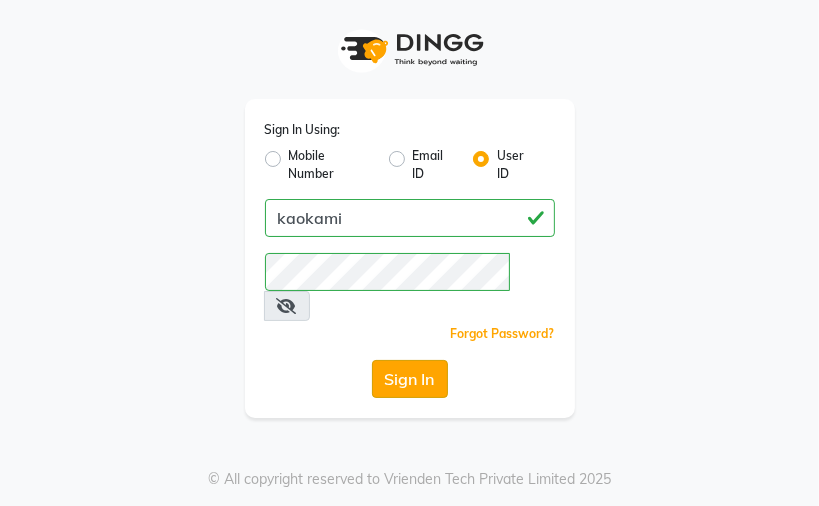 click on "Sign In" 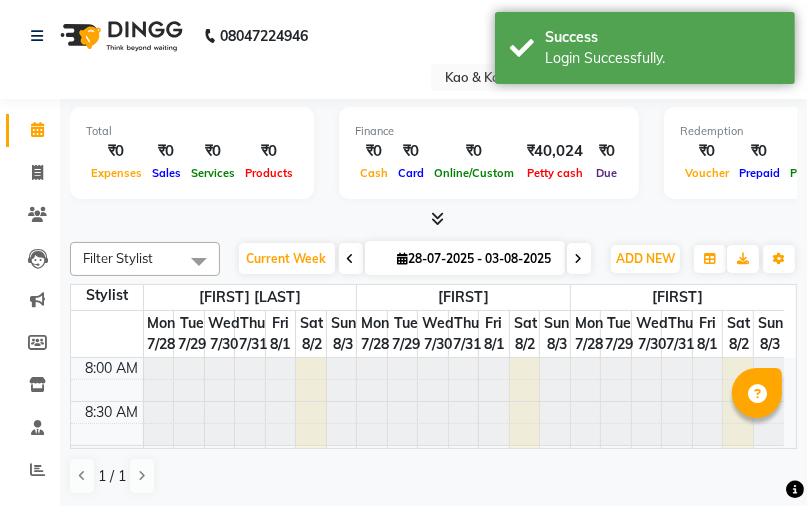 scroll, scrollTop: 0, scrollLeft: 0, axis: both 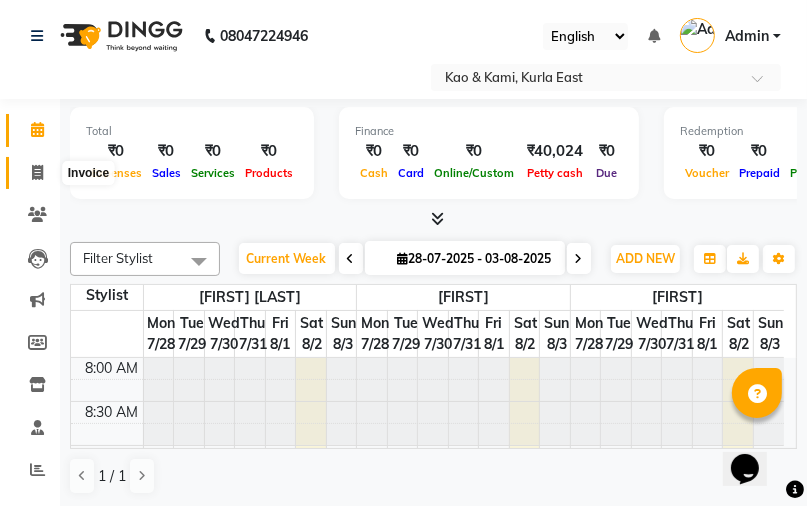 click 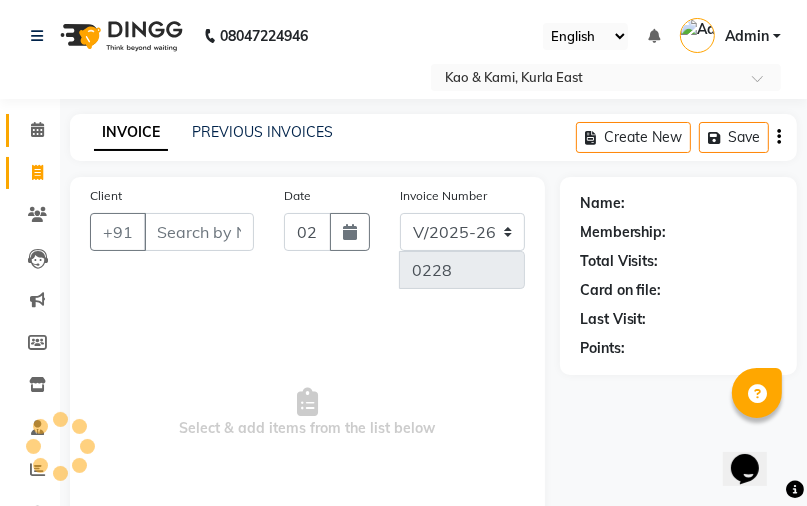 select on "membership" 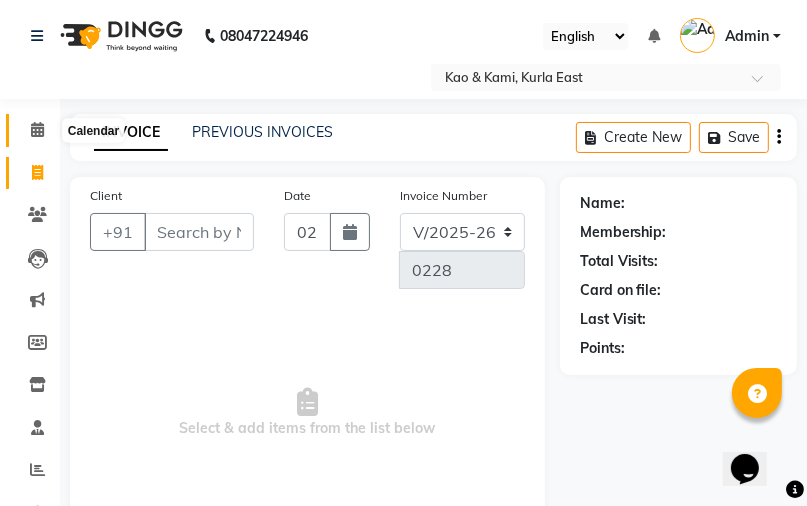 click 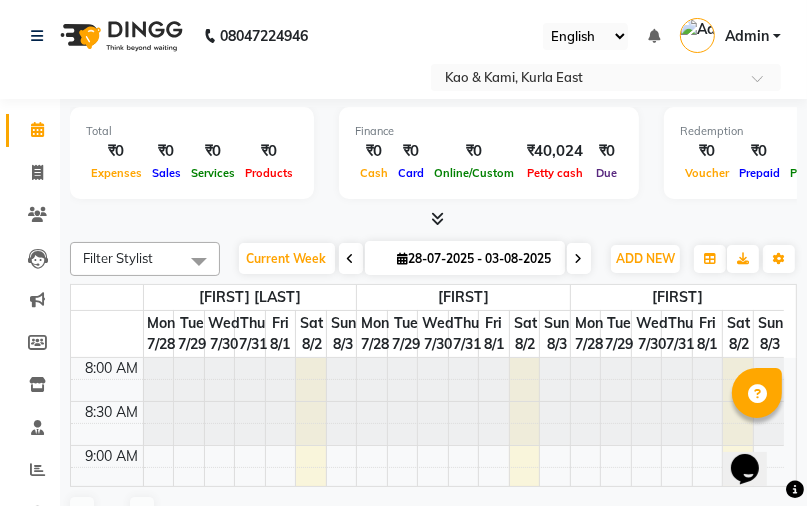 scroll, scrollTop: 0, scrollLeft: 0, axis: both 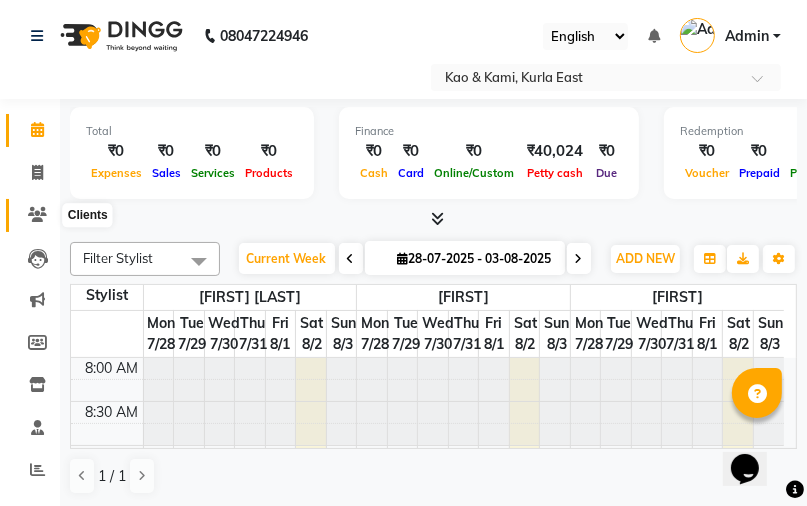 click 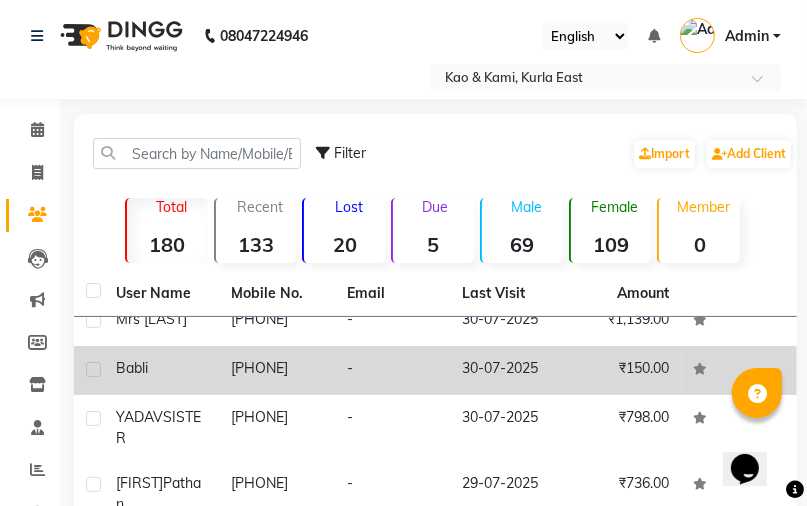 scroll, scrollTop: 34, scrollLeft: 0, axis: vertical 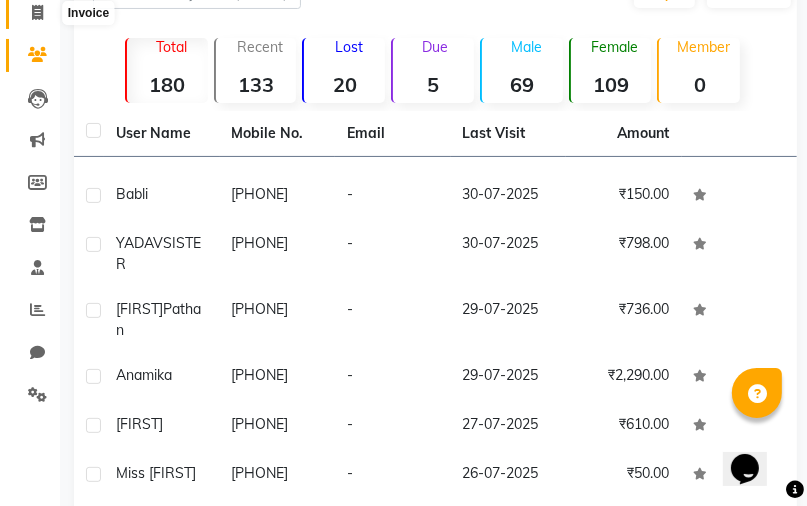 click 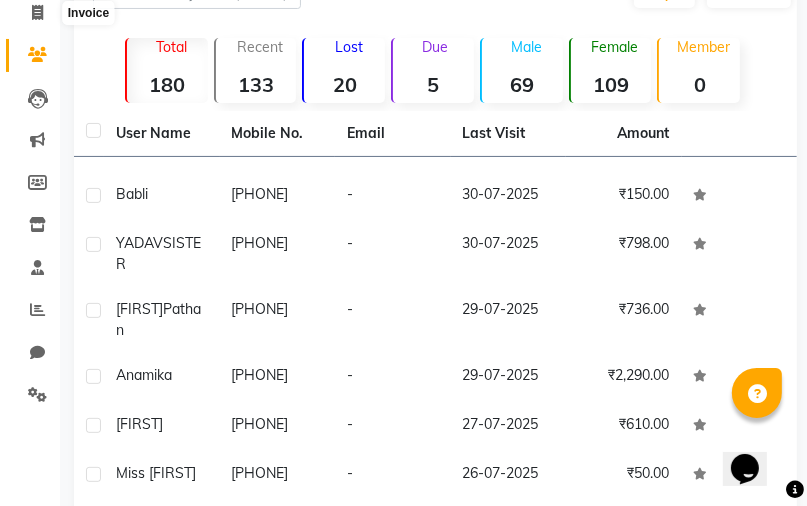 select on "7904" 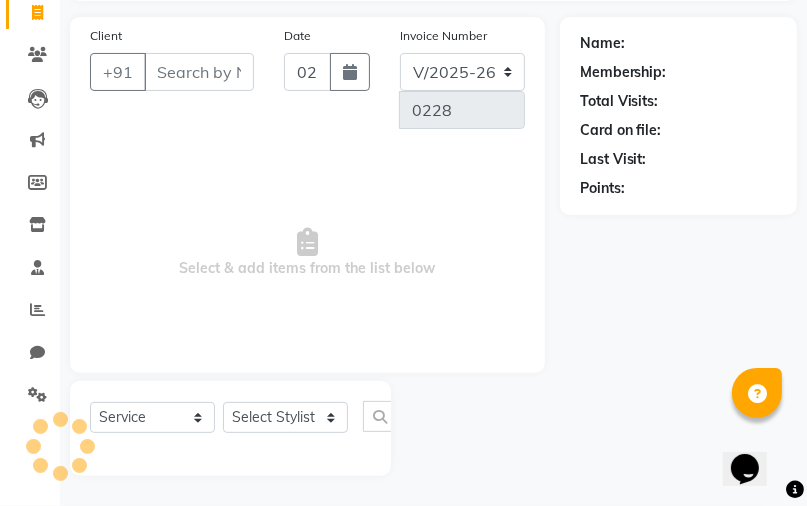 scroll, scrollTop: 160, scrollLeft: 0, axis: vertical 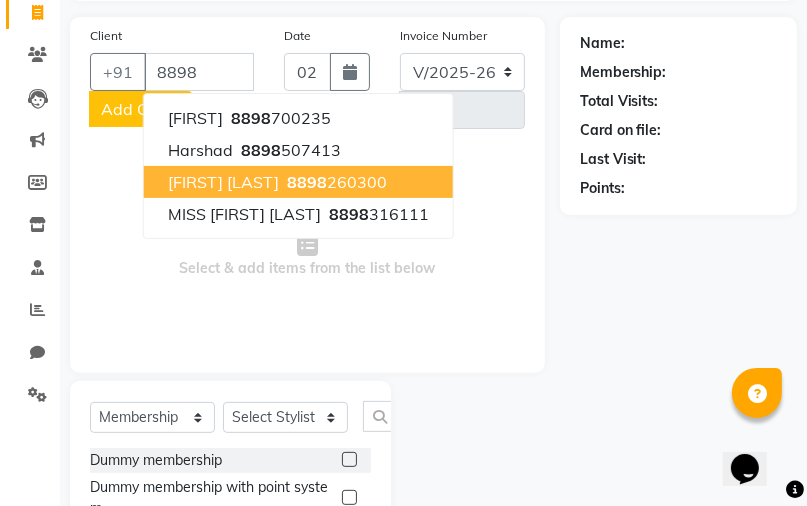 click on "[FIRST] [LAST]" at bounding box center [223, 182] 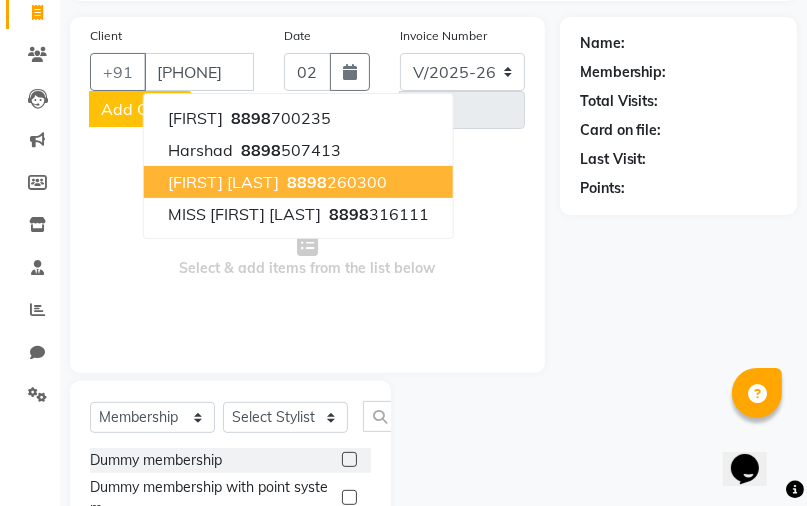 type on "[PHONE]" 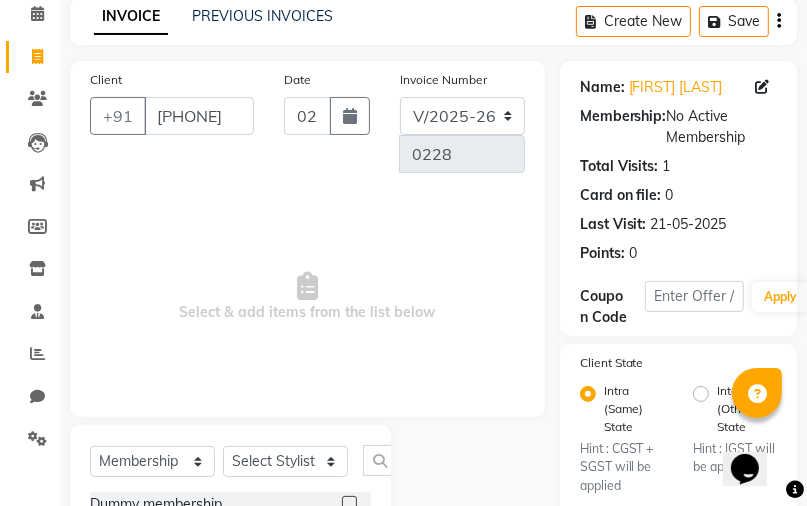 scroll, scrollTop: 104, scrollLeft: 0, axis: vertical 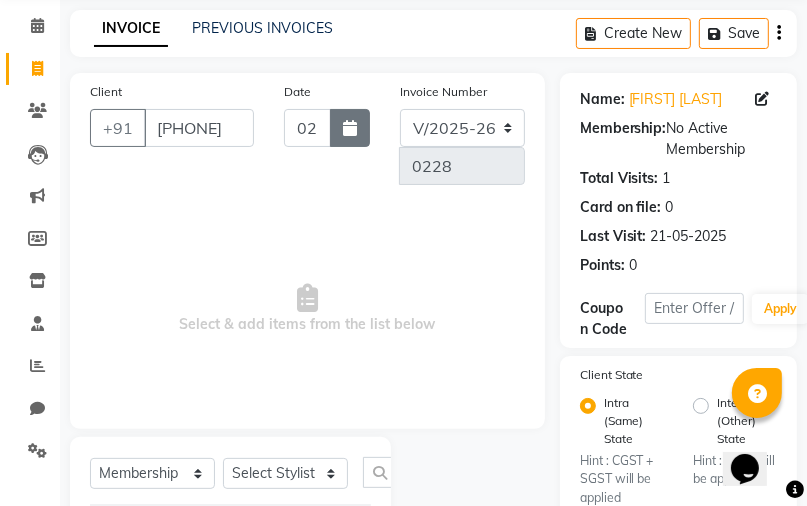click 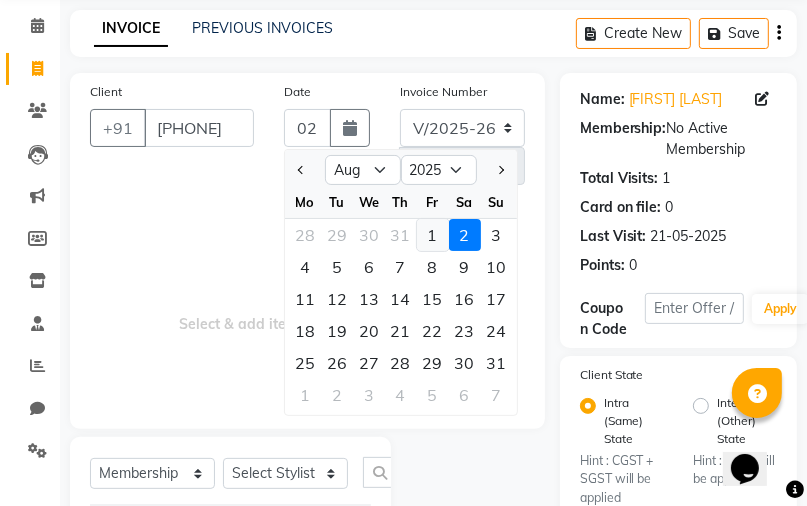 click on "1" 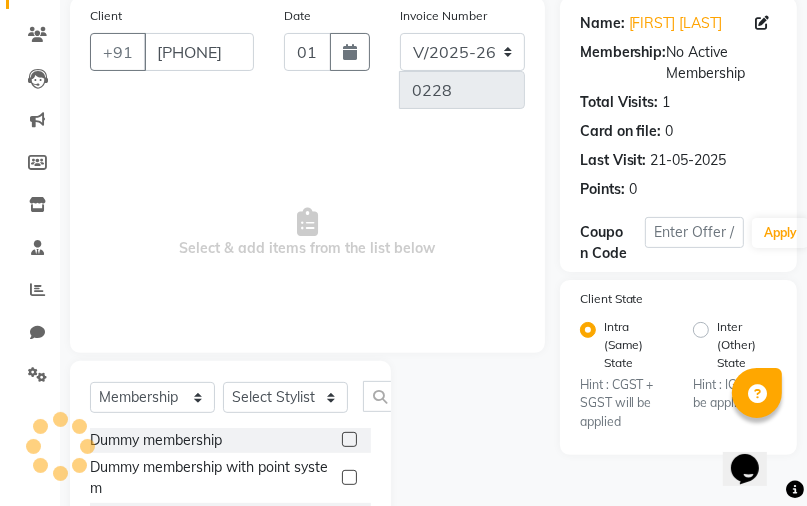 scroll, scrollTop: 264, scrollLeft: 0, axis: vertical 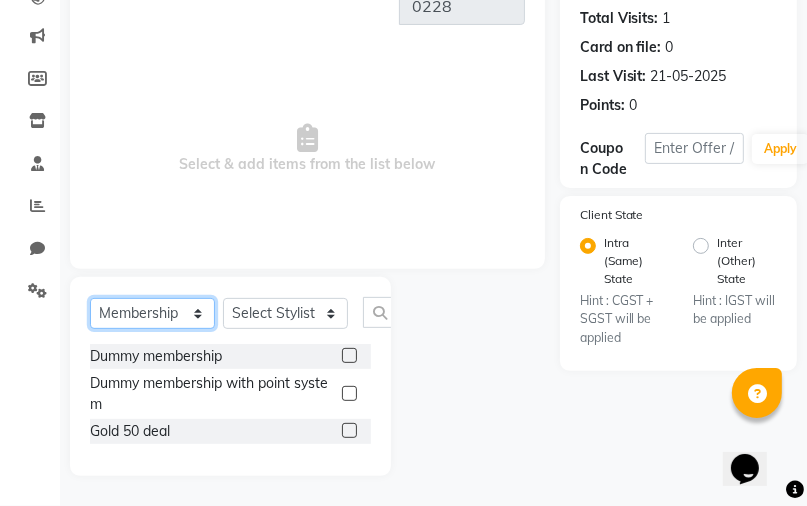 click on "Select  Service  Product  Membership  Package Voucher Prepaid Gift Card" 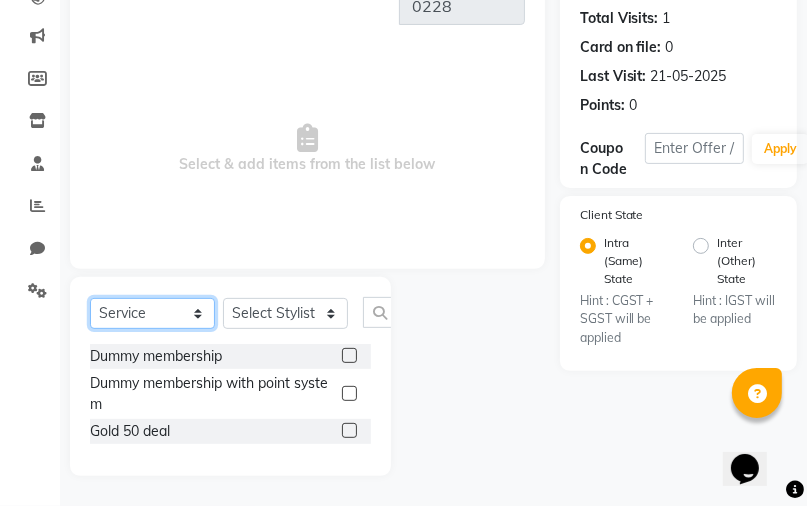 click on "Select  Service  Product  Membership  Package Voucher Prepaid Gift Card" 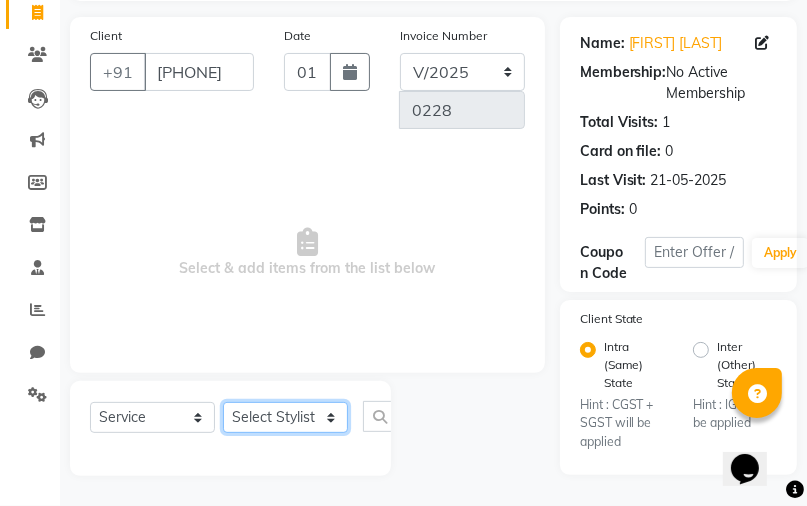 click on "Select Stylist [FIRST] [FIRST] [FIRST] [LAST]" 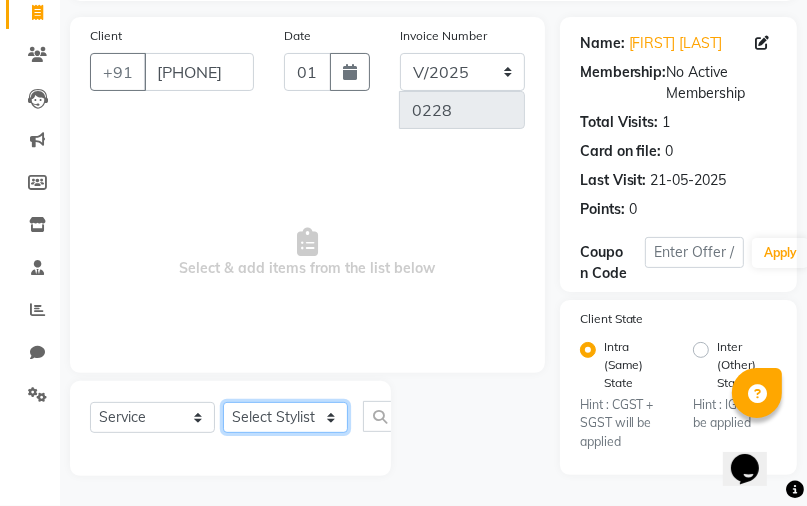 select on "70860" 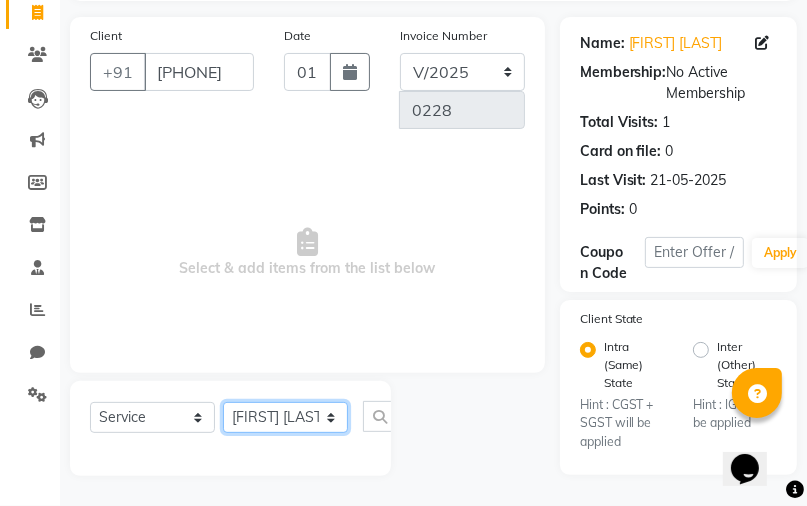 click on "Select Stylist [FIRST] [FIRST] [FIRST] [LAST]" 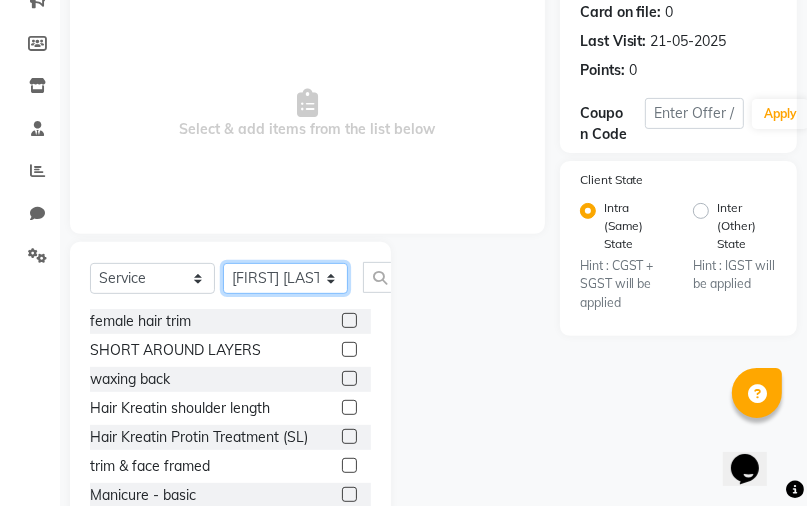scroll, scrollTop: 360, scrollLeft: 0, axis: vertical 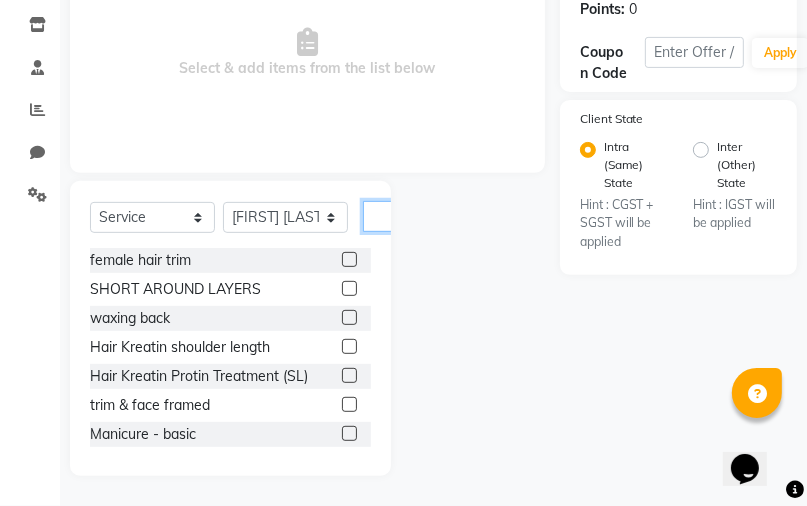 click 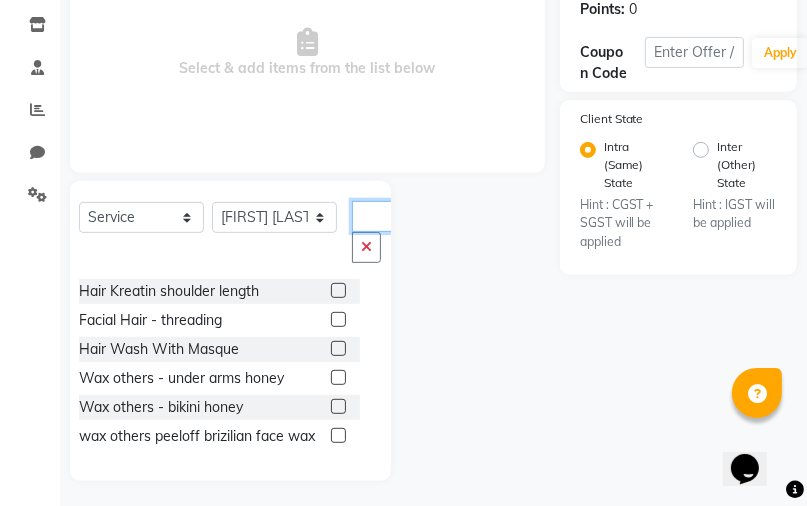 scroll, scrollTop: 0, scrollLeft: 16, axis: horizontal 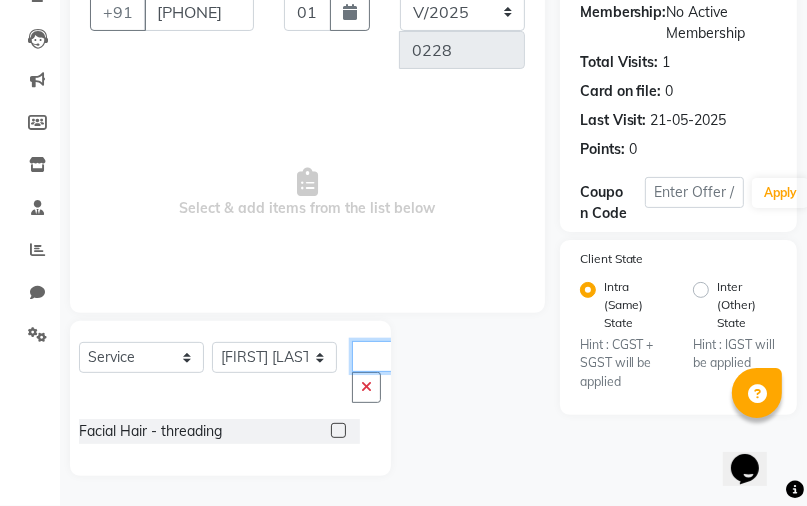 type on "thre" 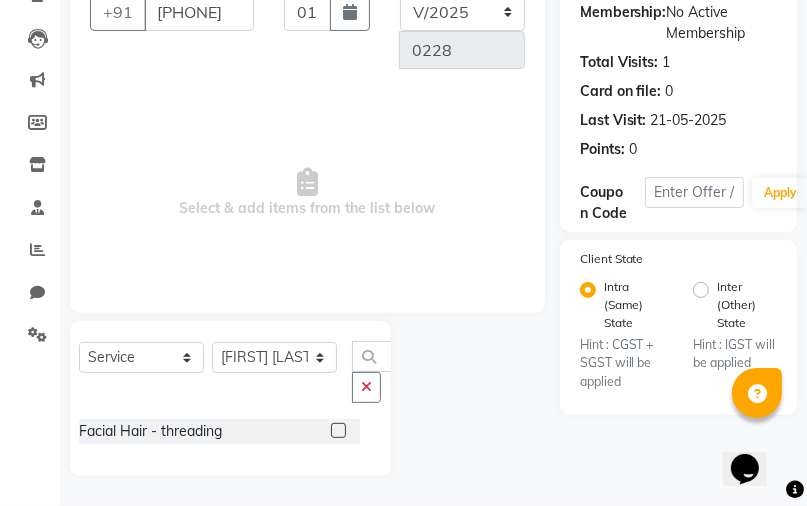scroll, scrollTop: 0, scrollLeft: 0, axis: both 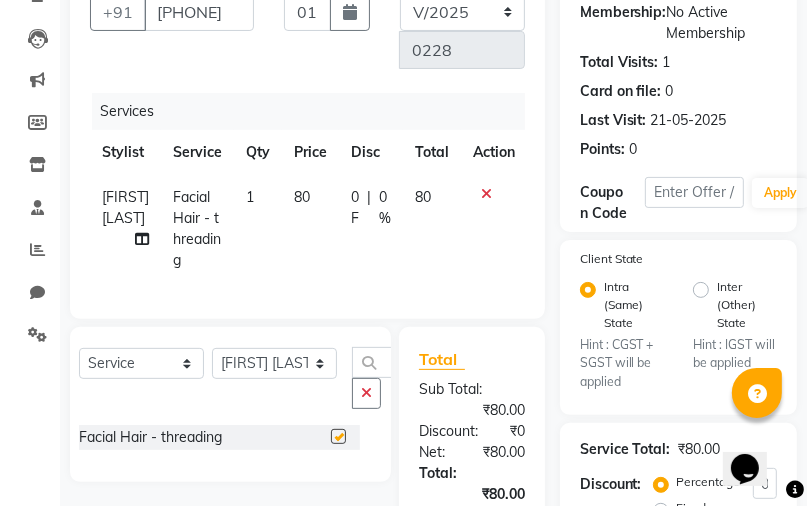 checkbox on "false" 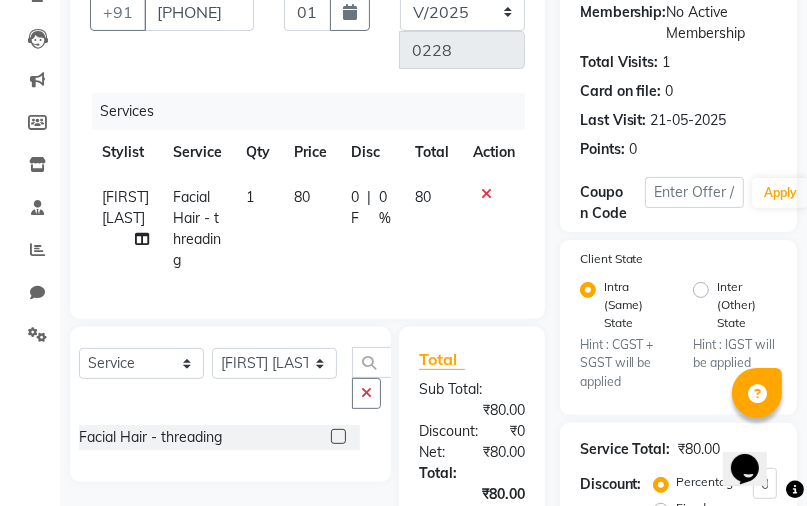 click on "80" 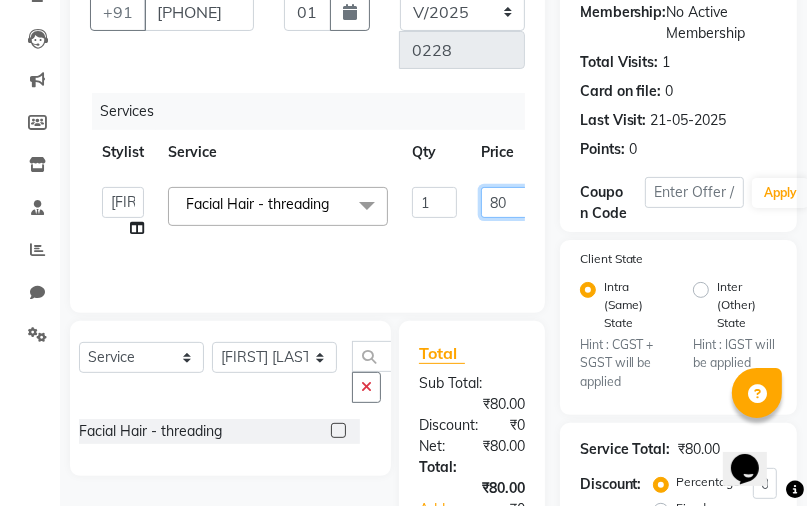 click on "80" 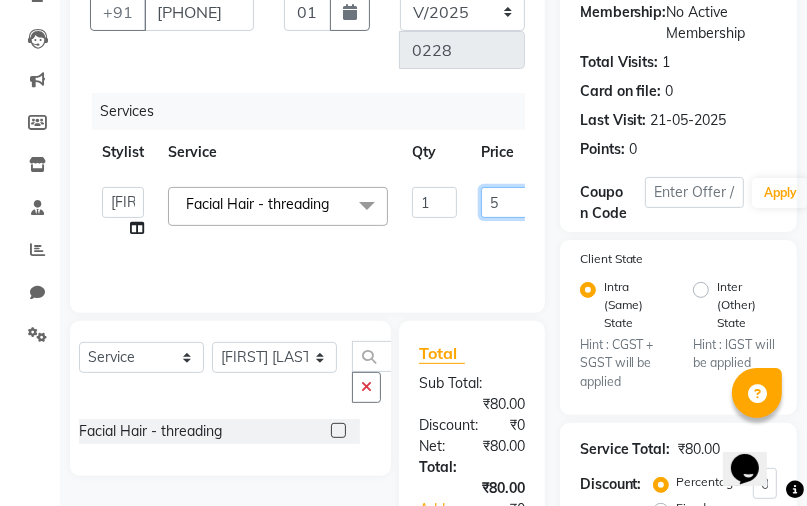 type on "50" 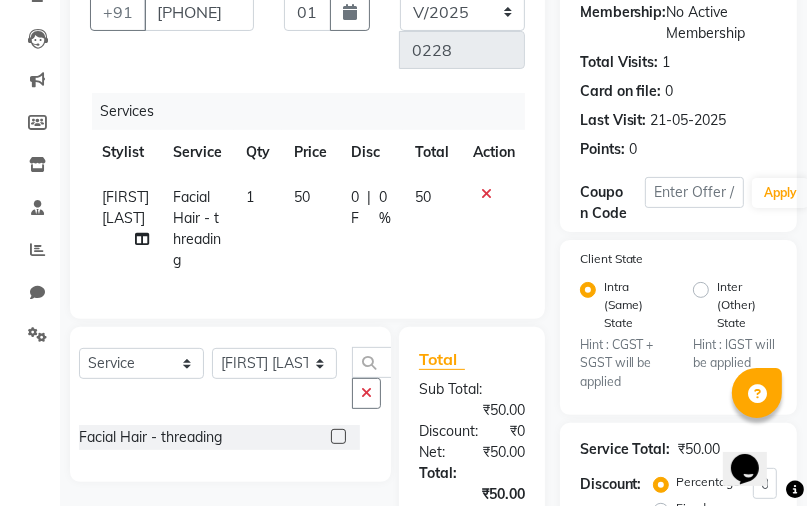 click on "Client +91 [PHONE] Date [DATE] Invoice Number V/[YEAR] V/[YEAR]-[YEAR] [NUMBER] Services Stylist Service Qty Price Disc Total Action [FIRST] [LAST] [SERVICE] - [SERVICE] [NUMBER] [NUMBER] [NUMBER] [NUMBER] [NUMBER]" 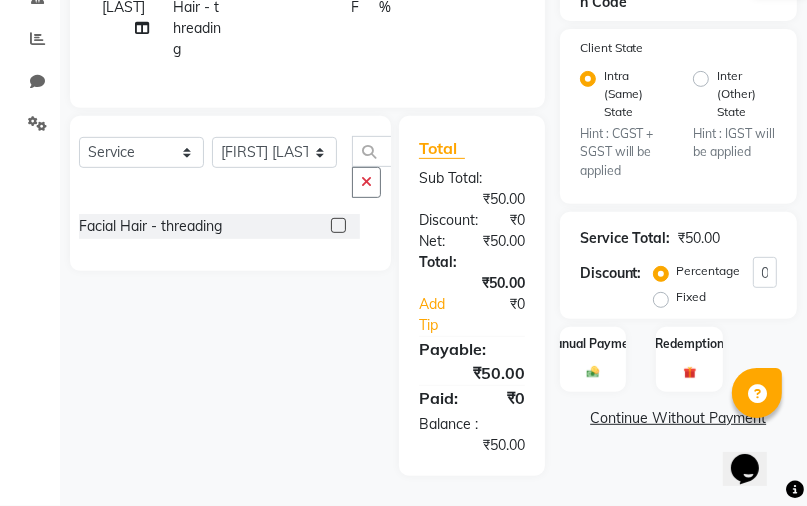 scroll, scrollTop: 464, scrollLeft: 0, axis: vertical 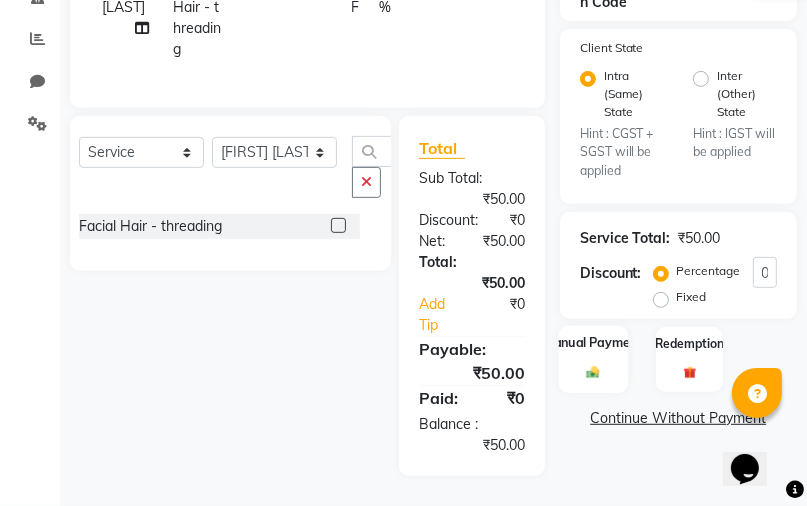 click 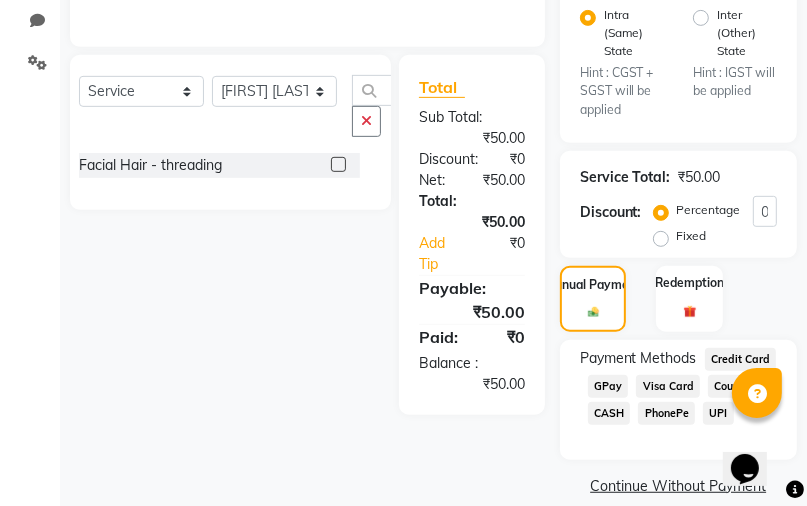 scroll, scrollTop: 517, scrollLeft: 0, axis: vertical 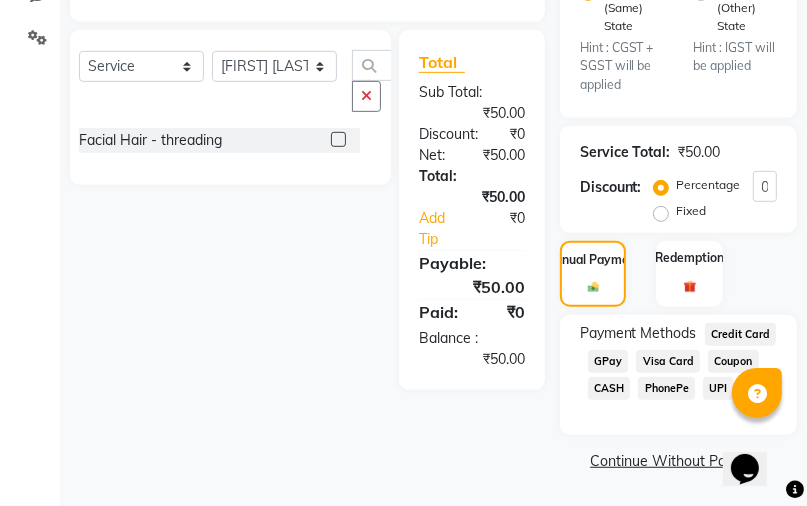click on "CASH" 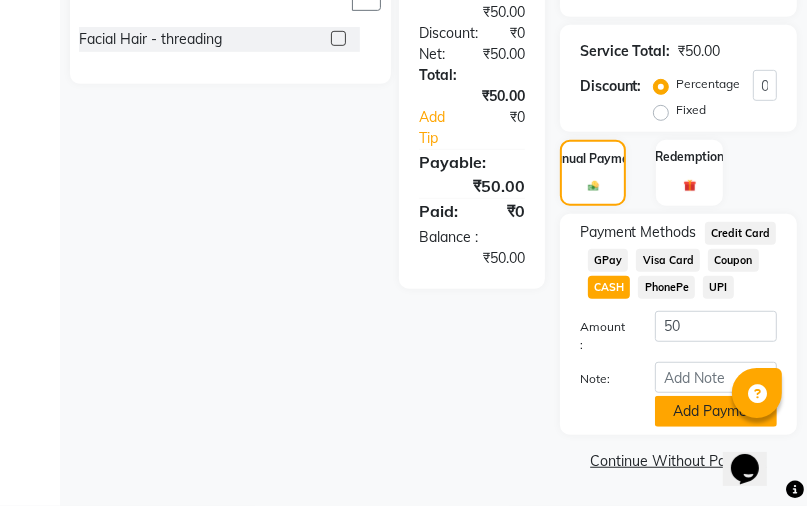 scroll, scrollTop: 622, scrollLeft: 0, axis: vertical 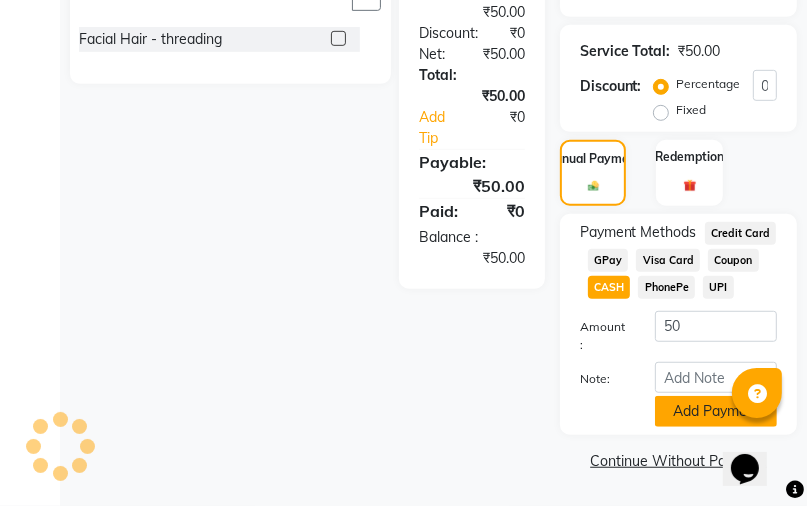 click on "Add Payment" 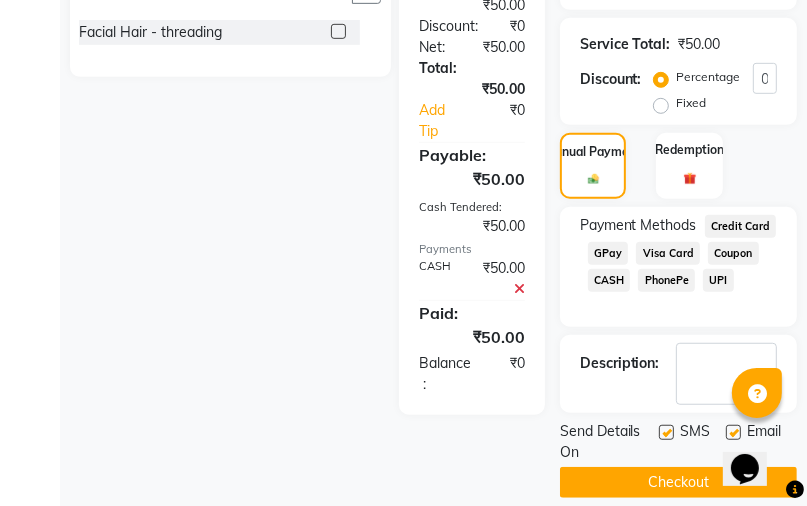 scroll, scrollTop: 647, scrollLeft: 0, axis: vertical 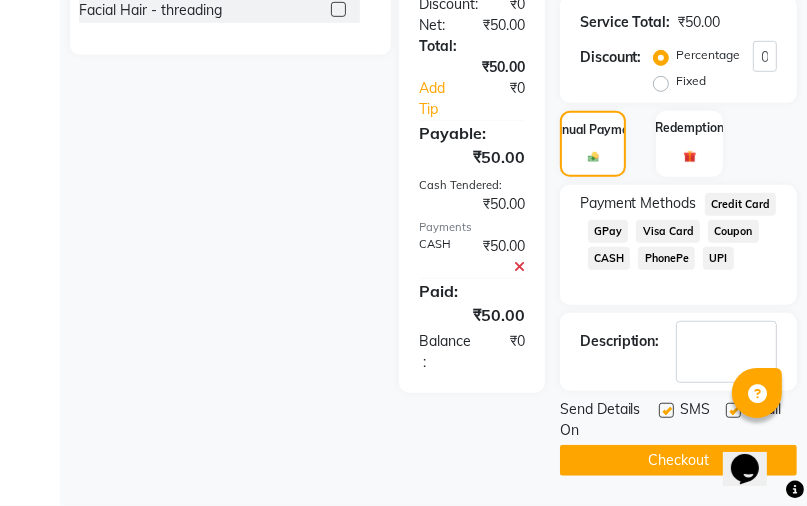 click on "Checkout" 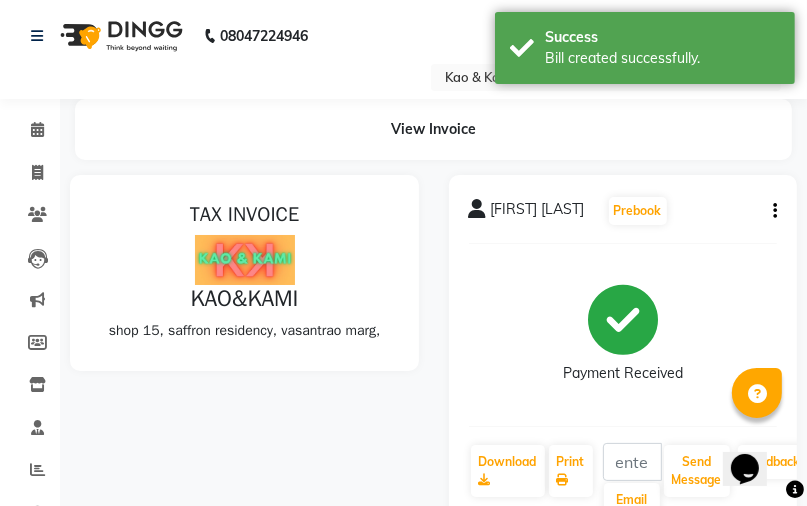 scroll, scrollTop: 0, scrollLeft: 0, axis: both 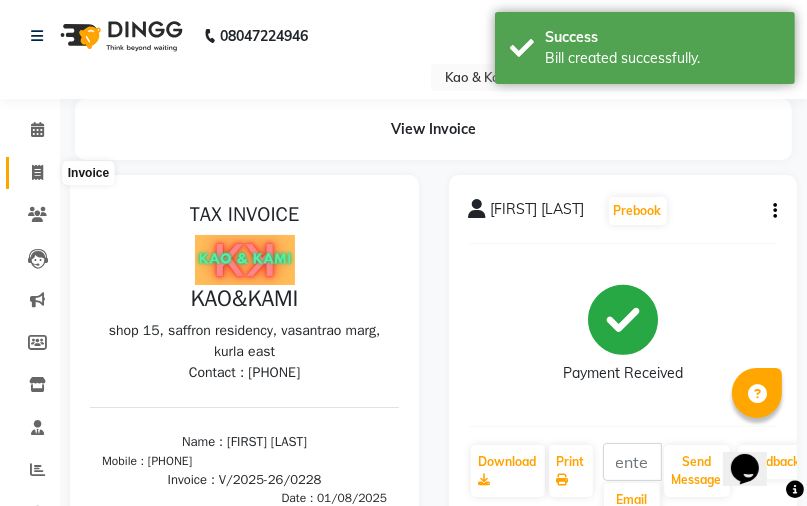 click 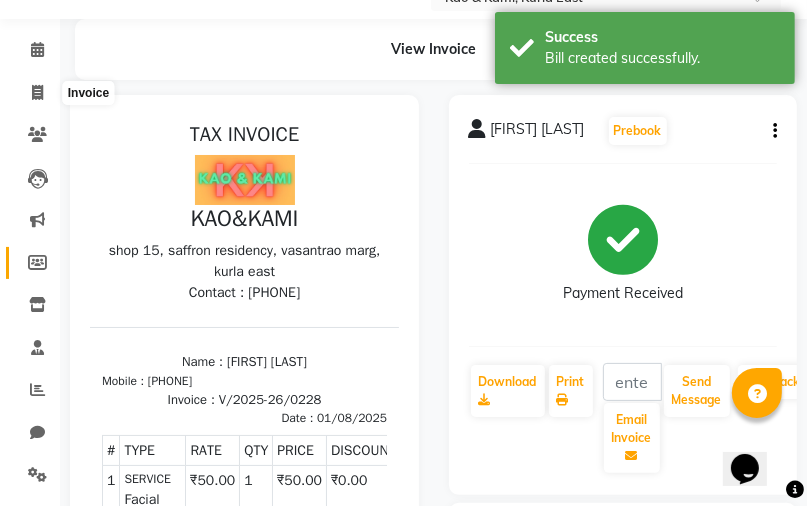 select on "7904" 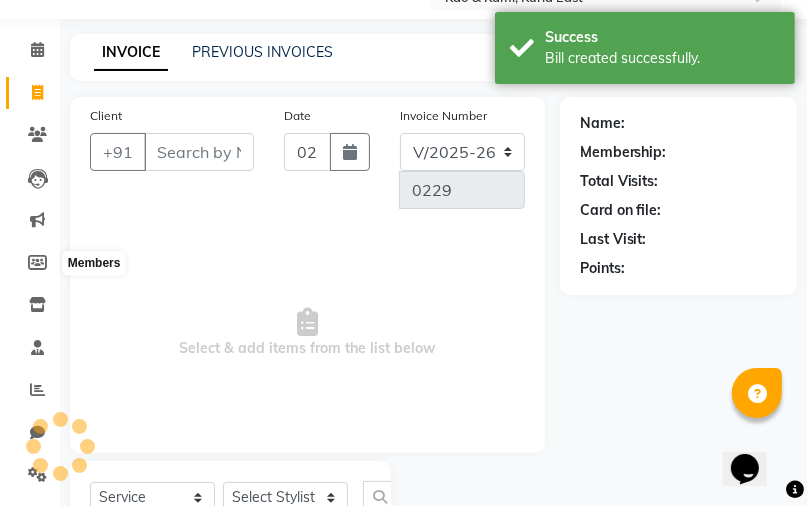 select on "membership" 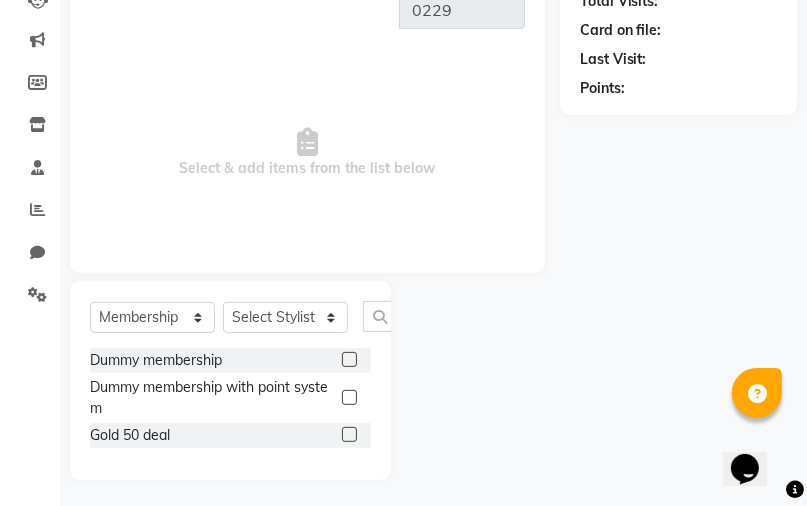 scroll, scrollTop: 24, scrollLeft: 0, axis: vertical 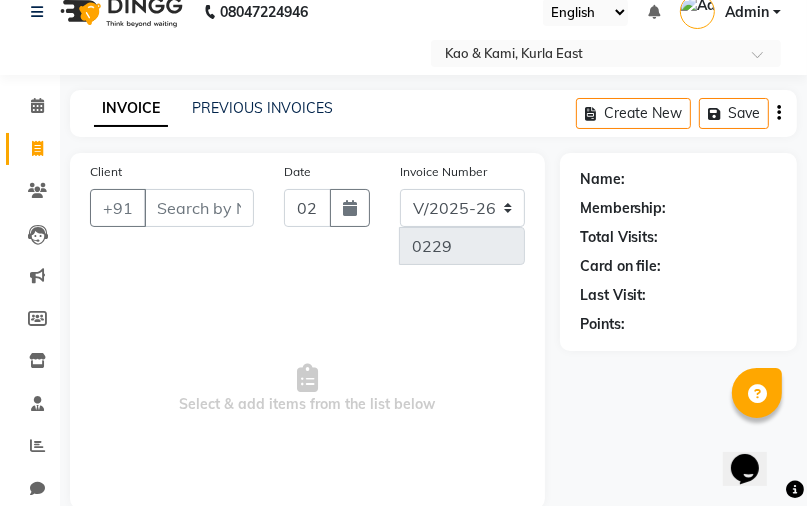 click on "Client" at bounding box center [199, 208] 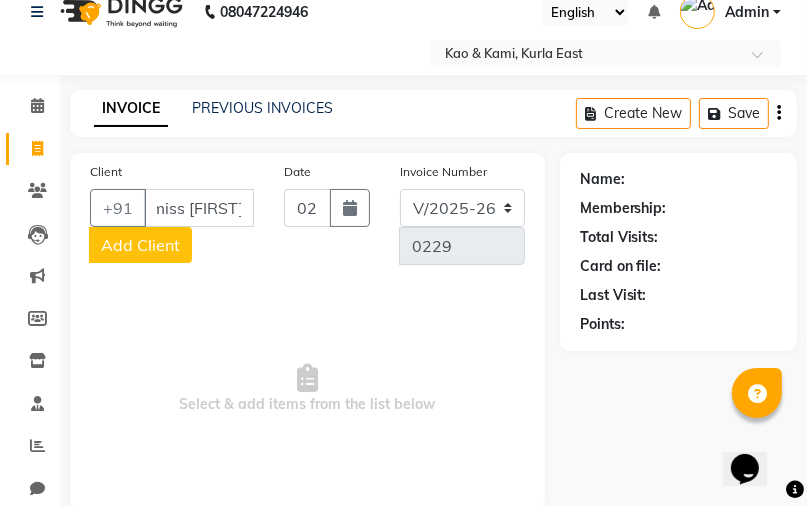 scroll, scrollTop: 0, scrollLeft: 0, axis: both 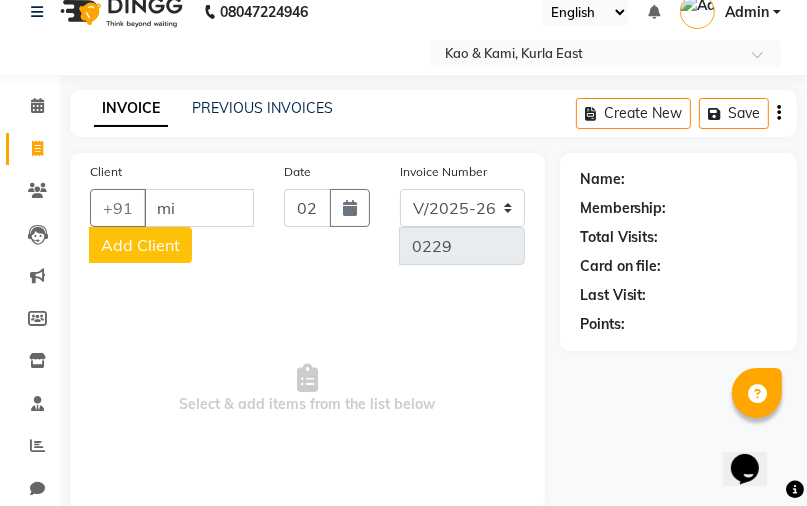 type on "m" 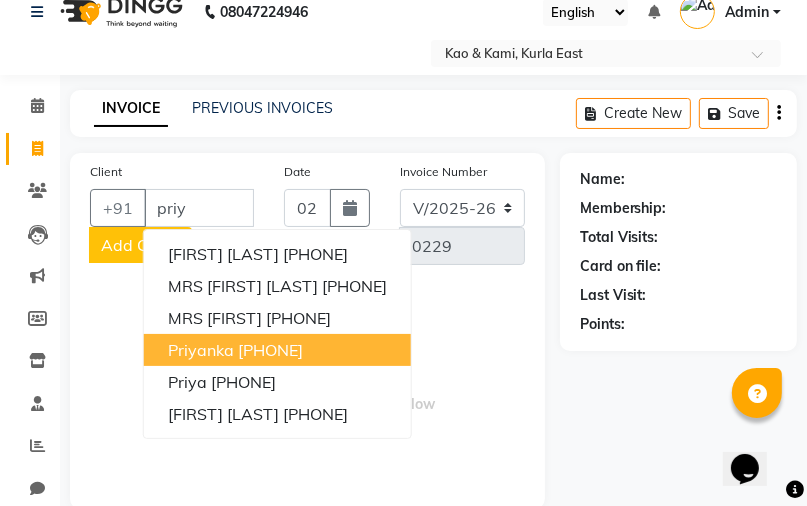 click on "[PHONE]" at bounding box center [270, 350] 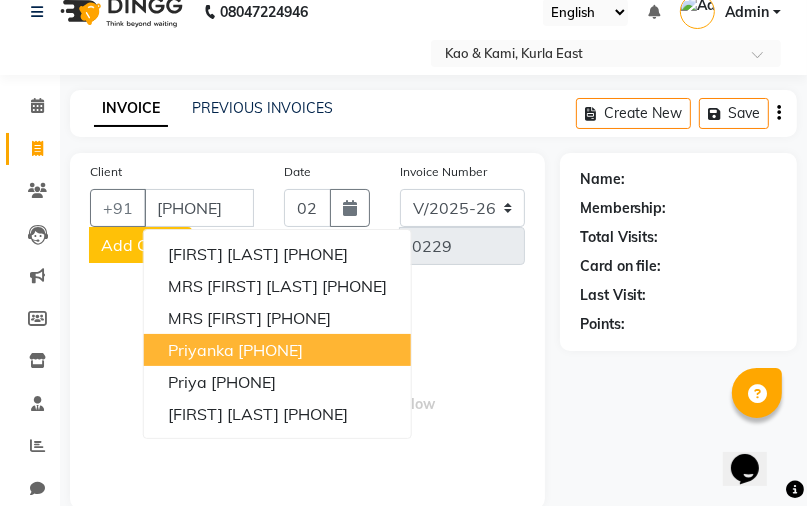 type on "[PHONE]" 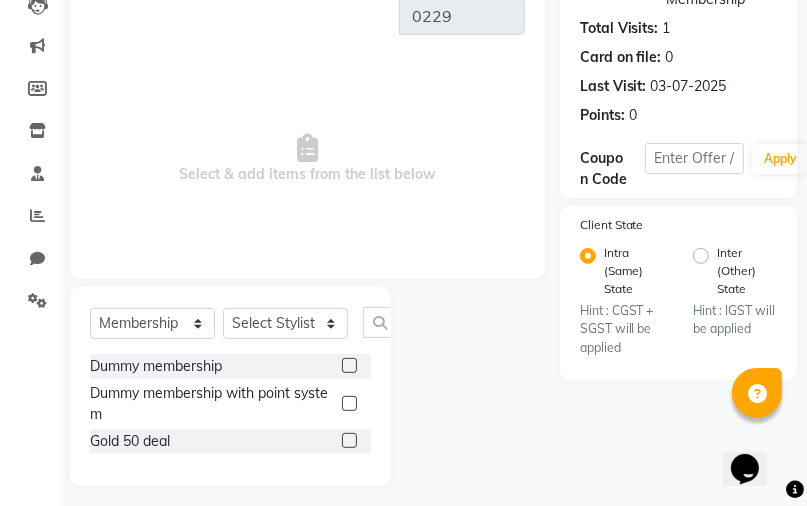 scroll, scrollTop: 264, scrollLeft: 0, axis: vertical 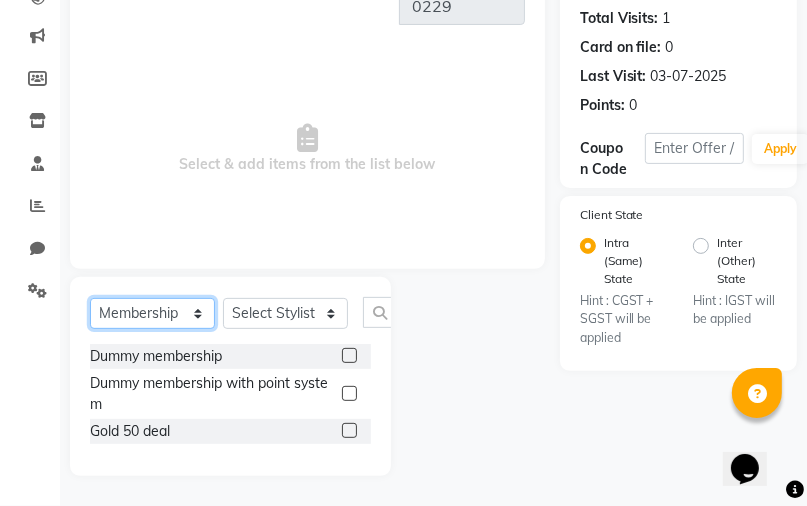 click on "Select  Service  Product  Membership  Package Voucher Prepaid Gift Card" 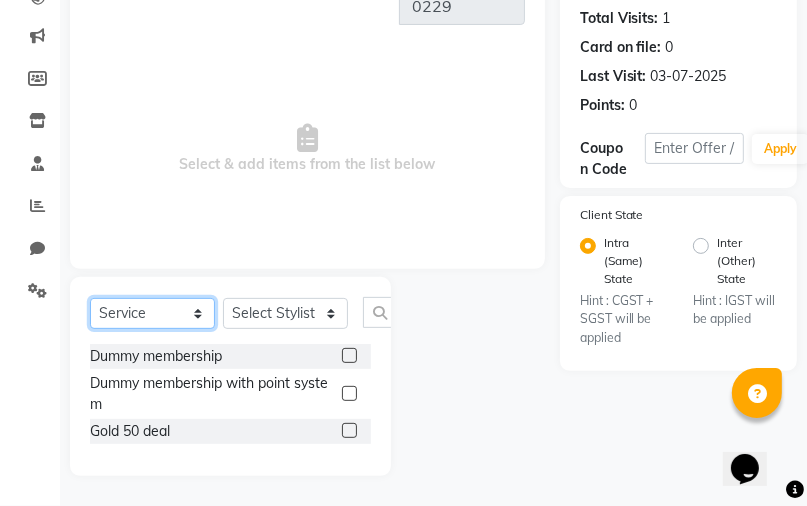 click on "Select  Service  Product  Membership  Package Voucher Prepaid Gift Card" 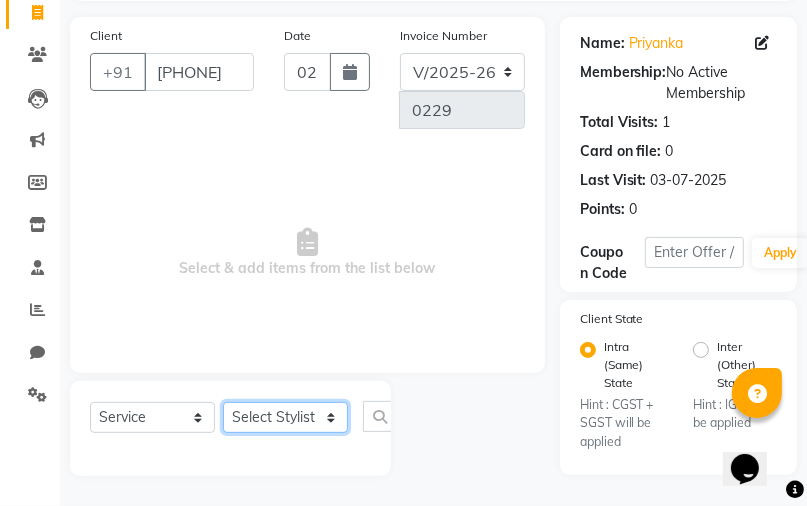 click on "Select Stylist [FIRST] [FIRST] [FIRST] [LAST]" 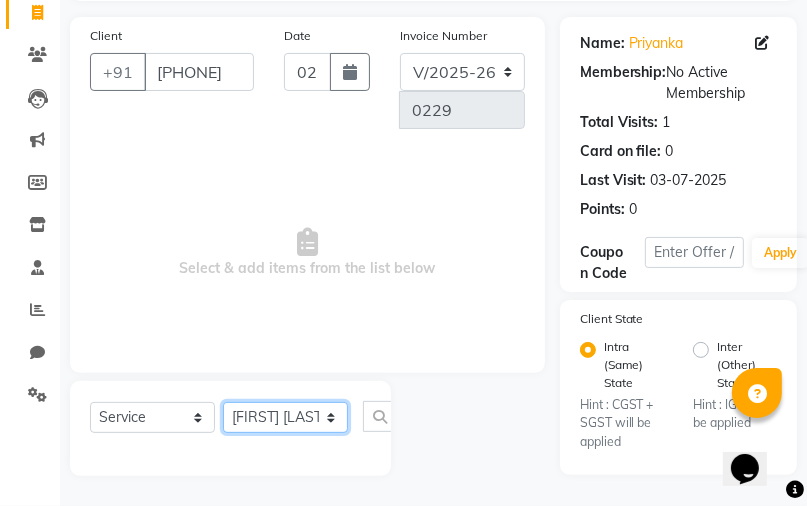 click on "Select Stylist [FIRST] [FIRST] [FIRST] [LAST]" 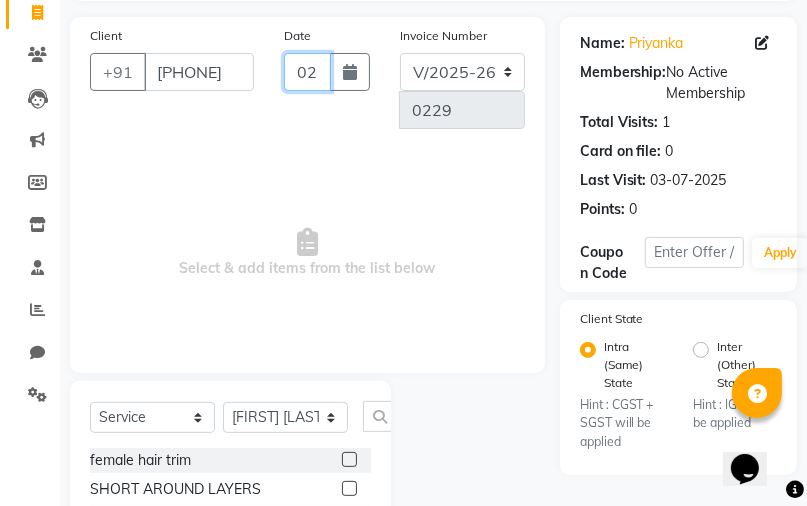 click on "02-08-2025" 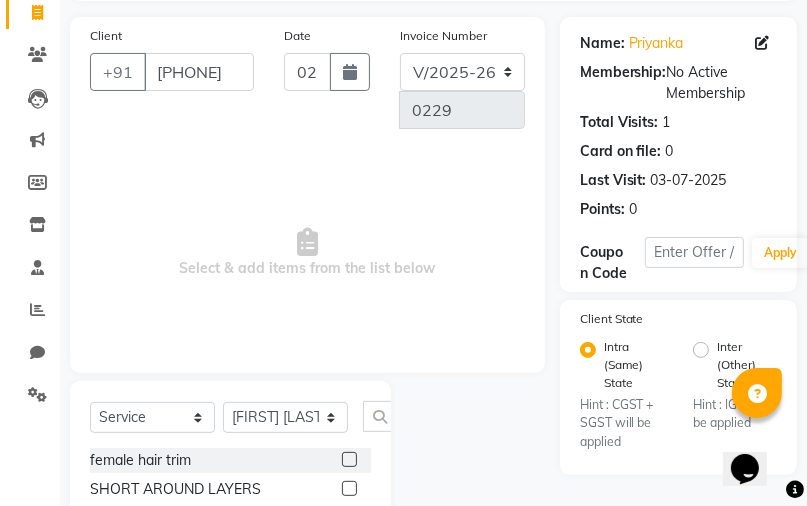 select on "8" 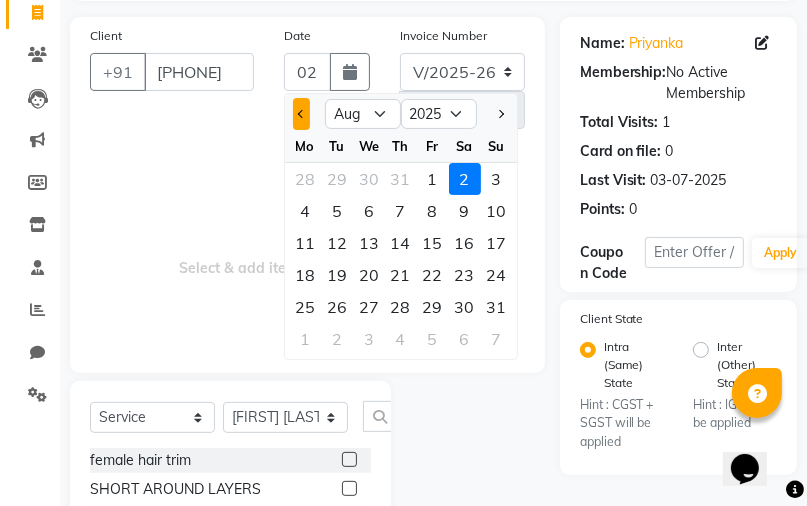 click 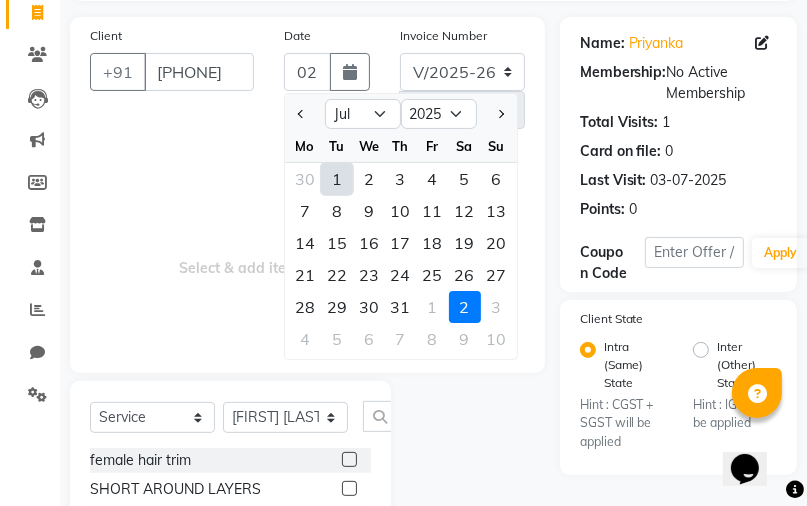 click on "30" 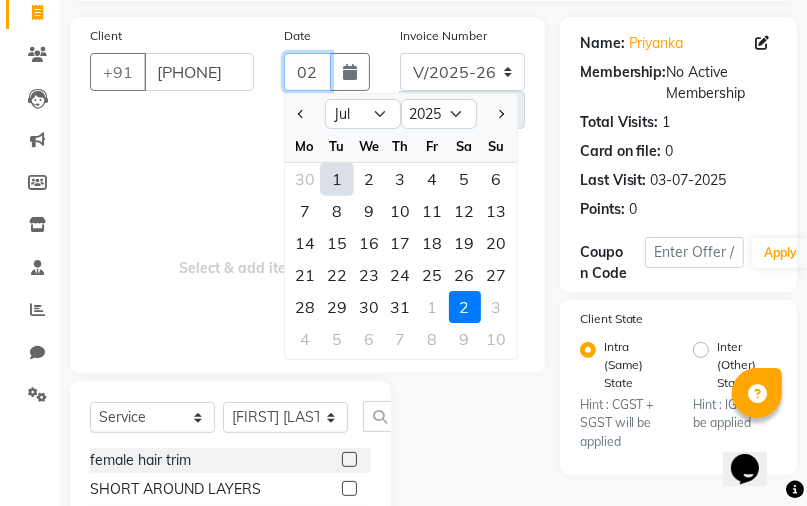 type on "30-07-2025" 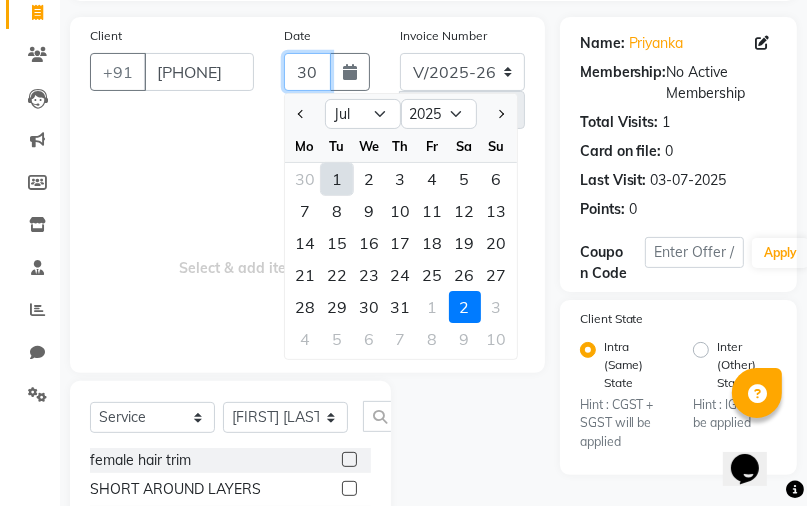 scroll, scrollTop: 0, scrollLeft: 68, axis: horizontal 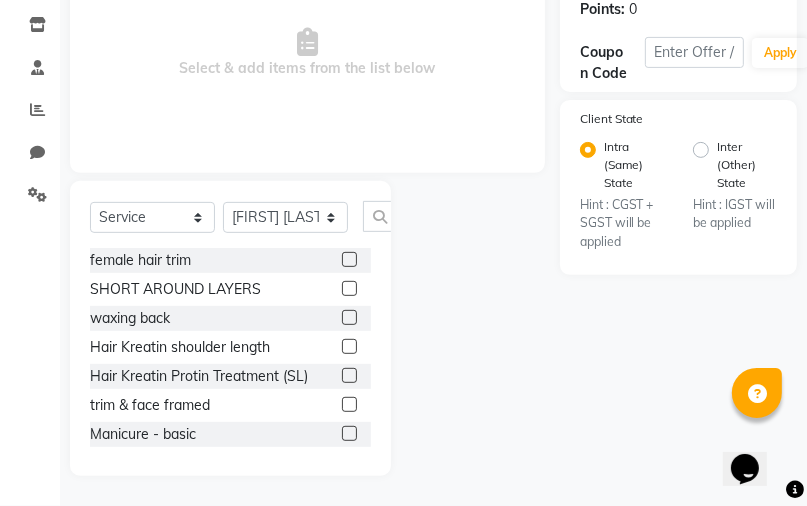 click 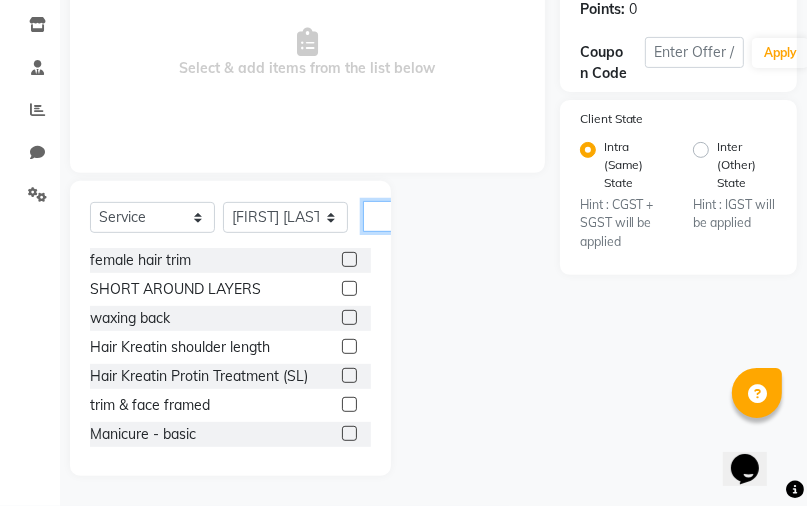 click 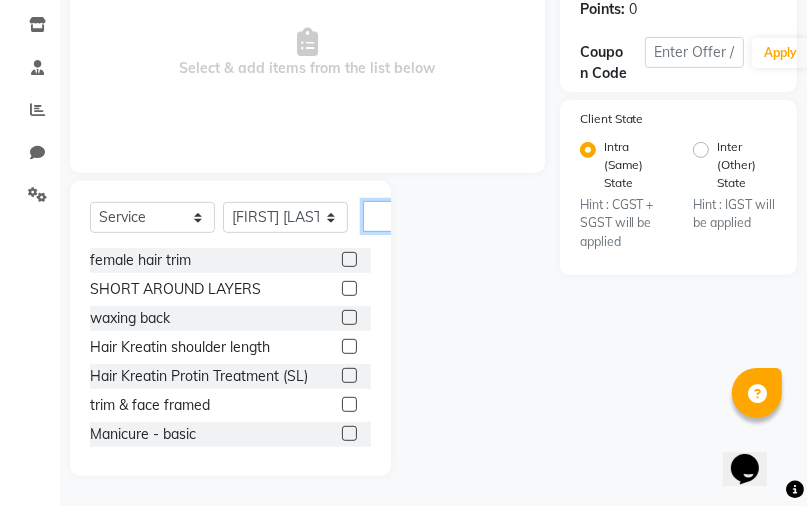 scroll, scrollTop: 0, scrollLeft: 7, axis: horizontal 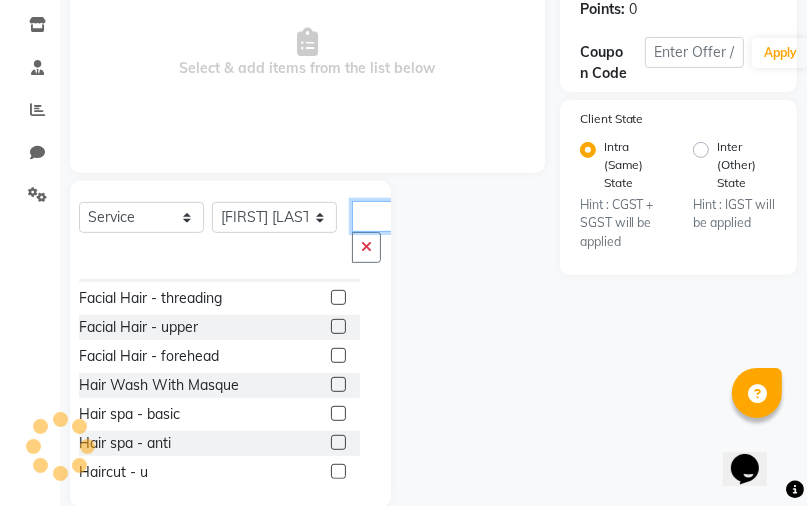 type on "hair" 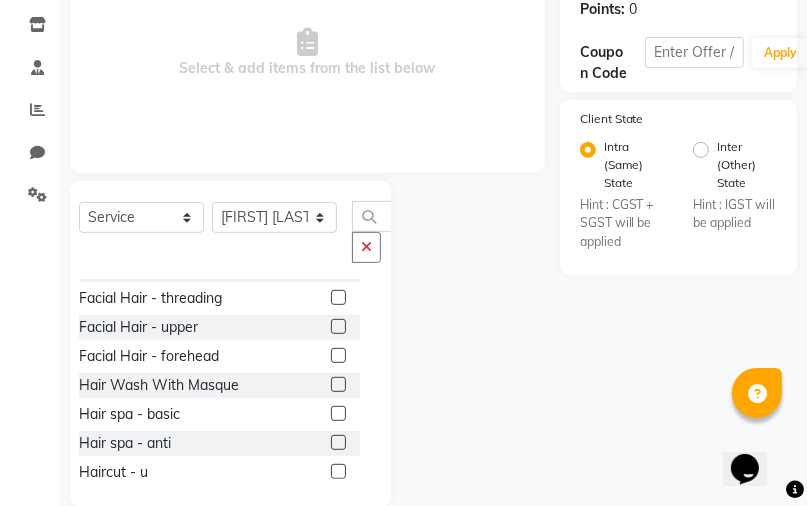 scroll, scrollTop: 0, scrollLeft: 0, axis: both 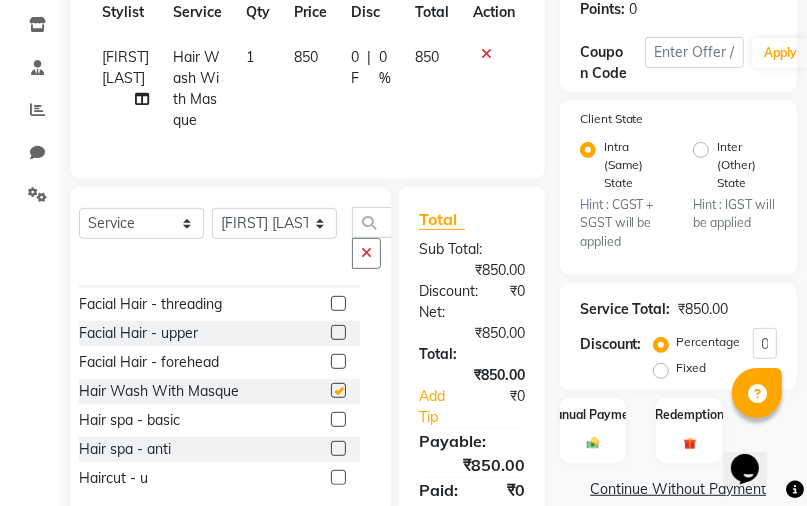 checkbox on "false" 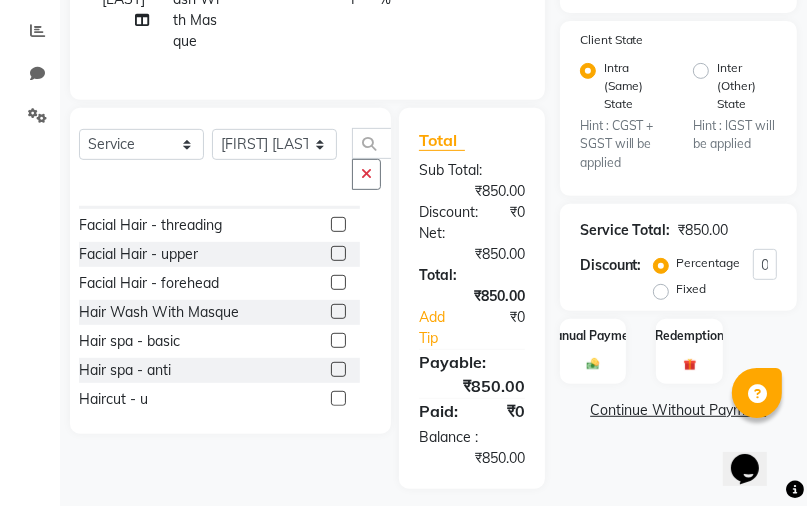 scroll, scrollTop: 440, scrollLeft: 0, axis: vertical 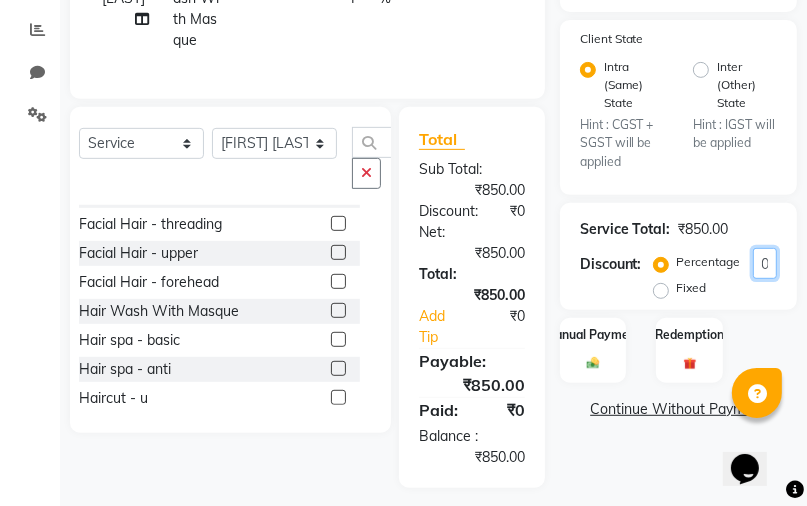 click on "Service Total:  ₹850.00  Discount:  Percentage   Fixed  0" 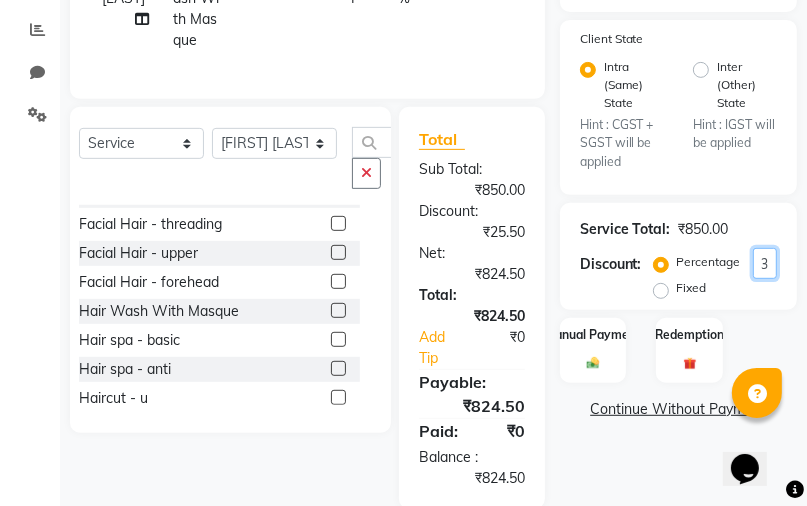 scroll, scrollTop: 0, scrollLeft: 9, axis: horizontal 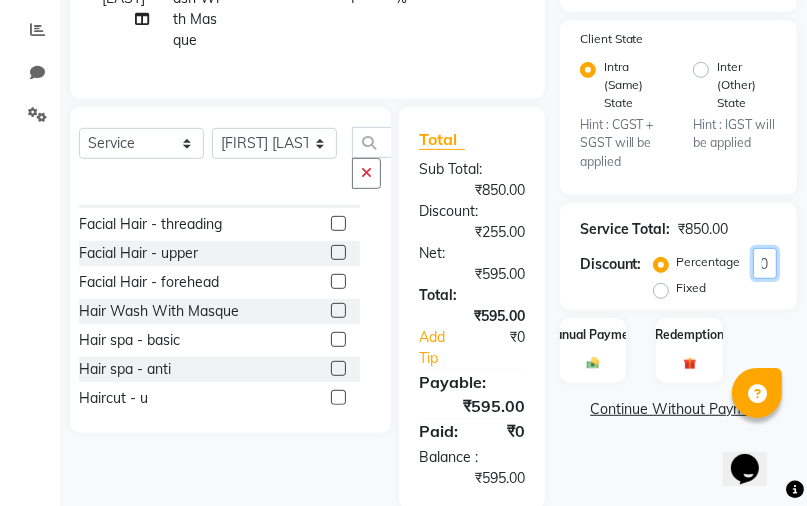 type on "3" 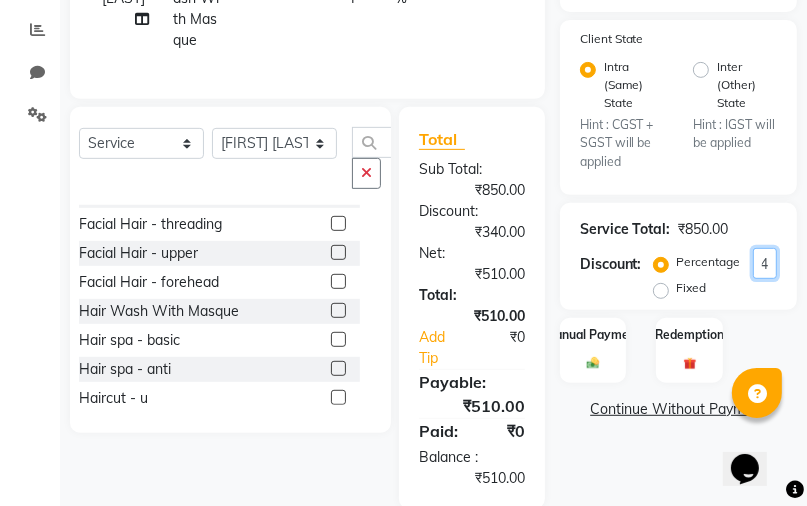 scroll, scrollTop: 0, scrollLeft: 9, axis: horizontal 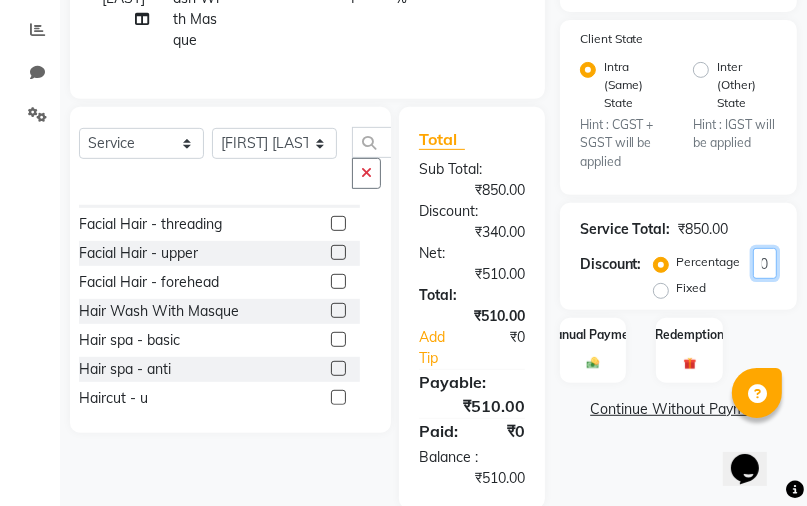 type on "4" 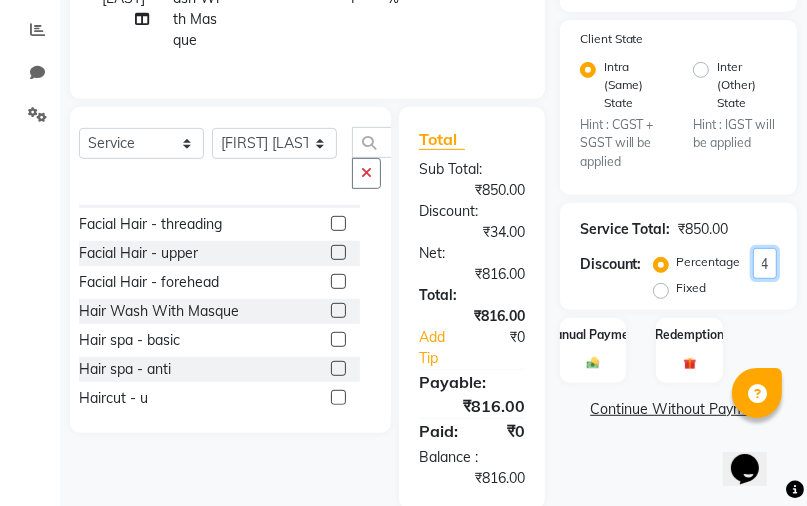 scroll, scrollTop: 0, scrollLeft: 9, axis: horizontal 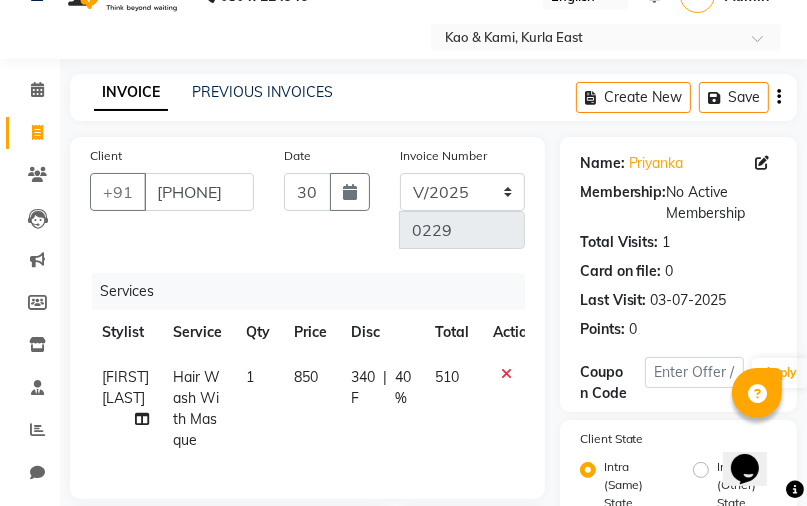 type on "40" 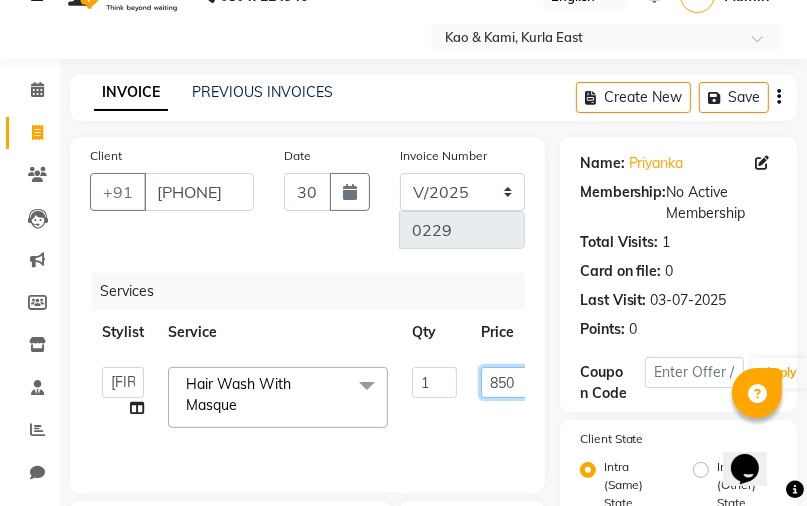 click on "850" 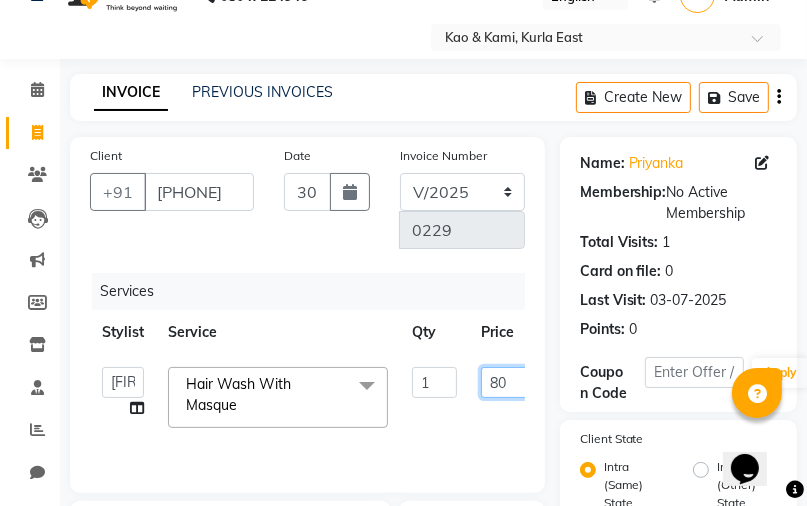 type on "840" 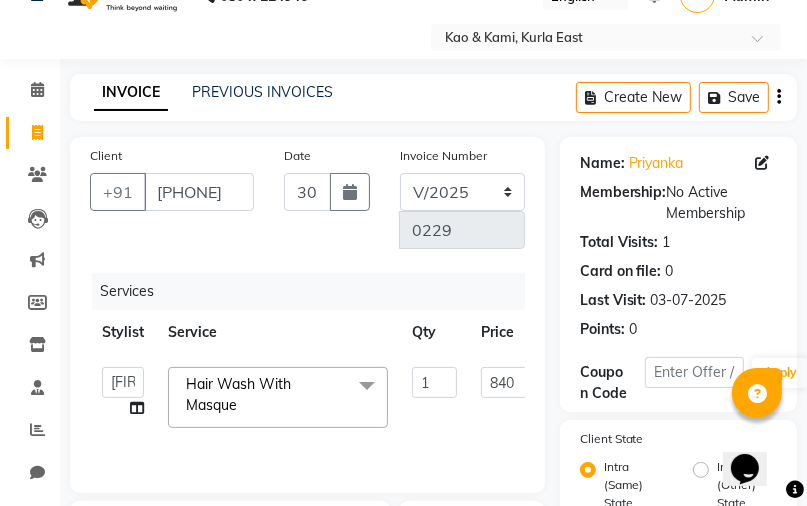 click on "Points:" 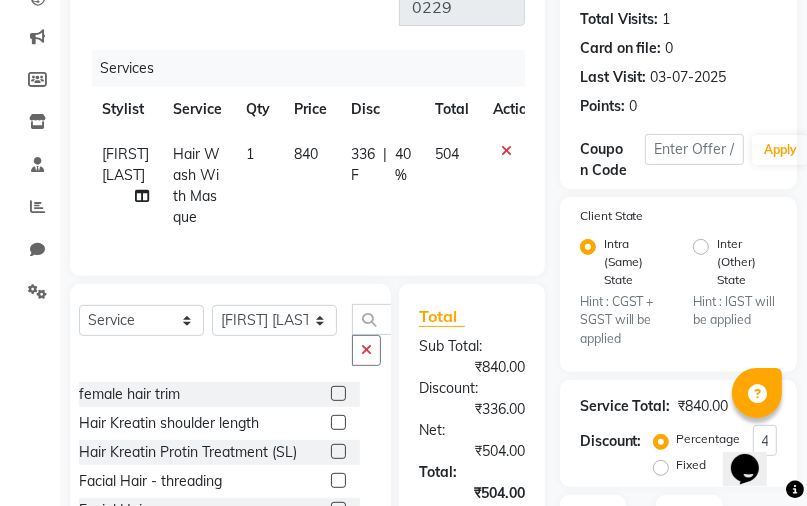 scroll, scrollTop: 244, scrollLeft: 0, axis: vertical 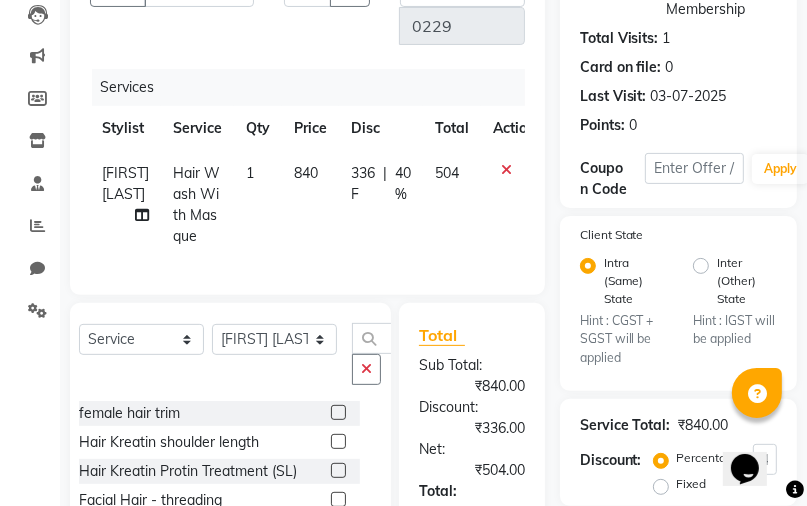 click on "840" 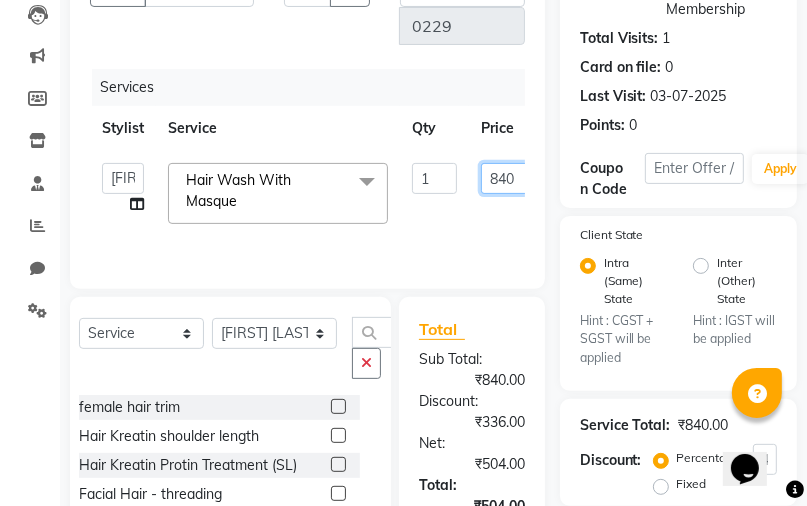 click on "840" 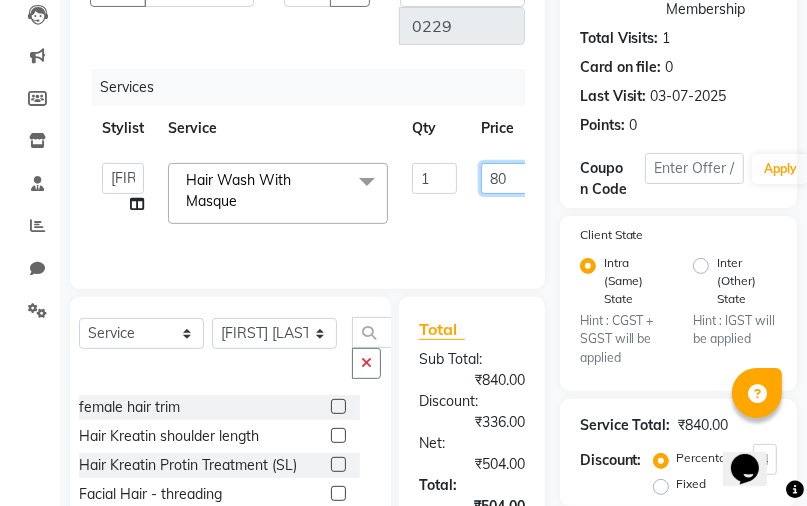 type on "800" 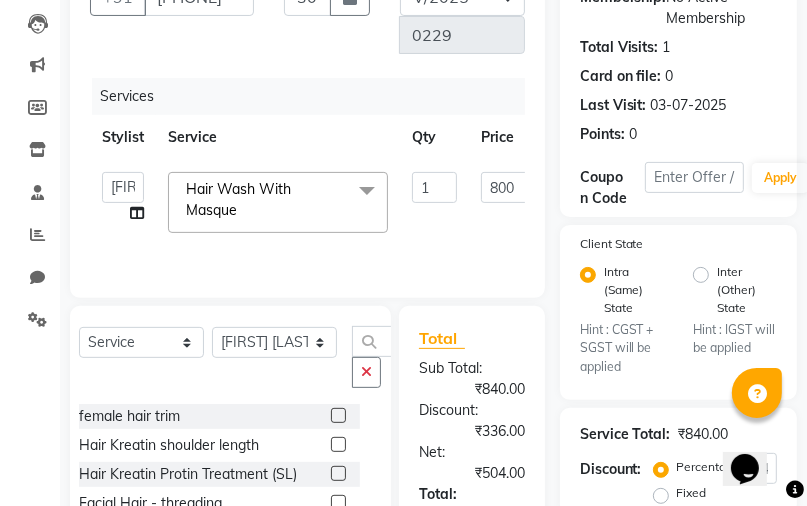 click on "Intra (Same) State Hint : CGST + SGST will be applied" 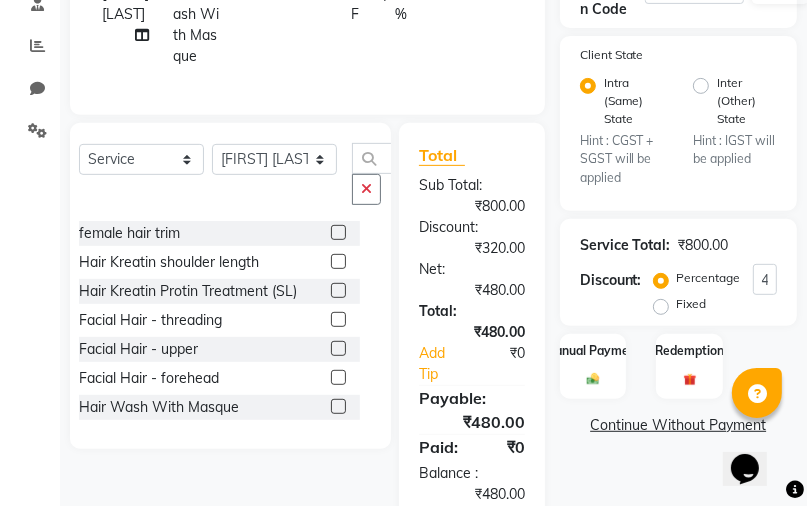 scroll, scrollTop: 484, scrollLeft: 0, axis: vertical 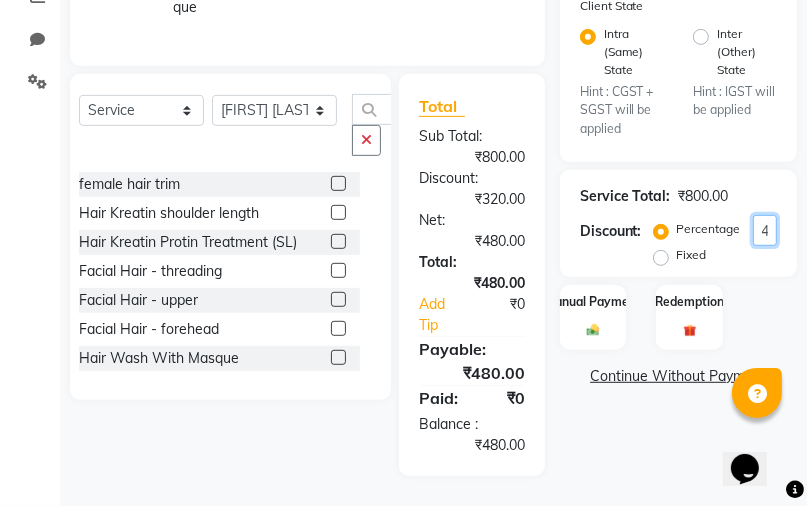 click on "40" 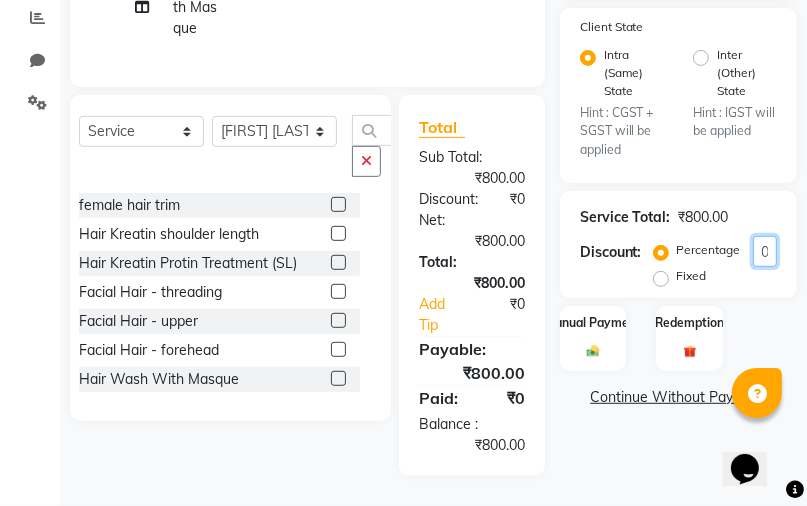 click on "0" 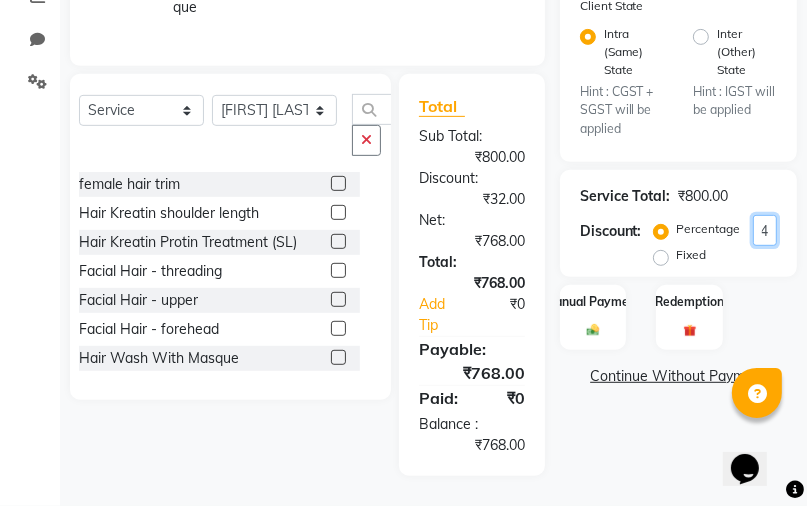 type on "40" 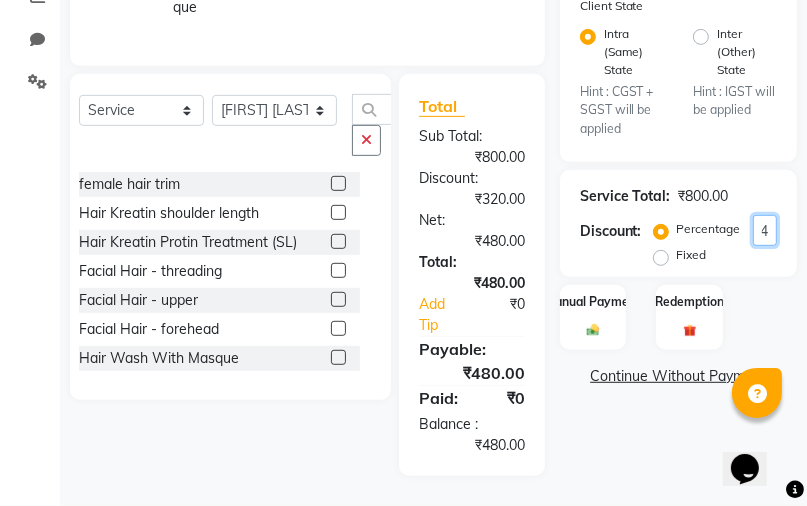 scroll, scrollTop: 0, scrollLeft: 9, axis: horizontal 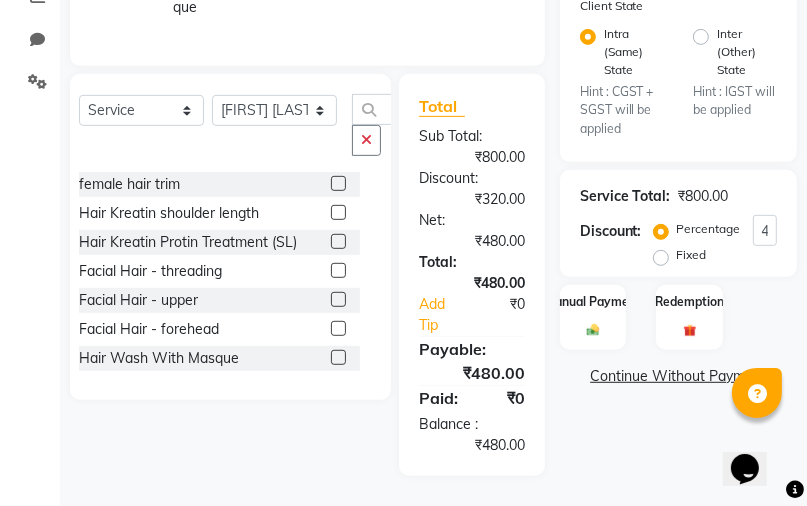click on "Name: [FIRST]  Membership:  No Active Membership  Total Visits:  [NUMBER] Card on file:  [NUMBER] Last Visit:  [DATE] Points:  [NUMBER]  Coupon Code Apply Client State Intra (Same) State Hint : CGST + SGST will be applied Inter (Other) State Hint : IGST will be applied Service Total:  ₹[NUMBER].00  Discount:  Percentage   Fixed  [NUMBER] Manual Payment Redemption  Continue Without Payment" 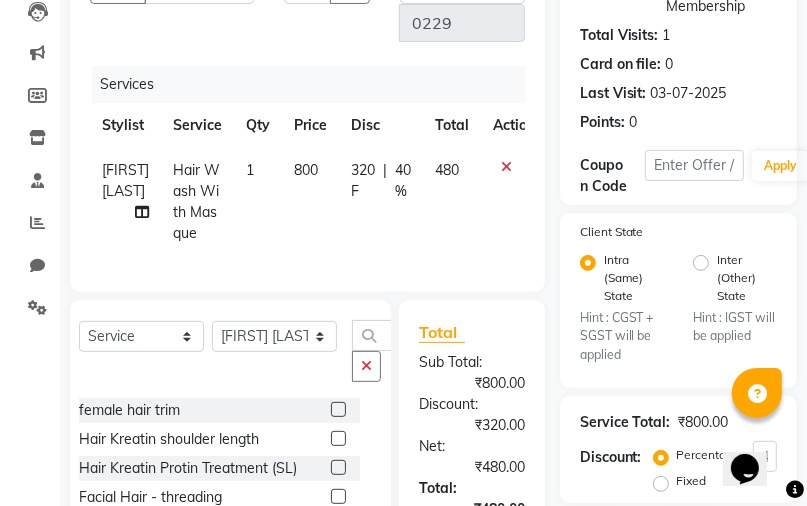 scroll, scrollTop: 244, scrollLeft: 0, axis: vertical 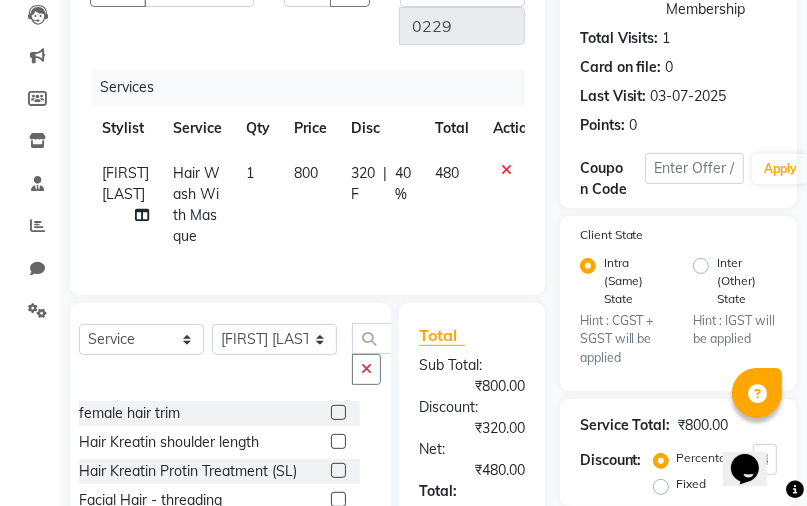 click on "800" 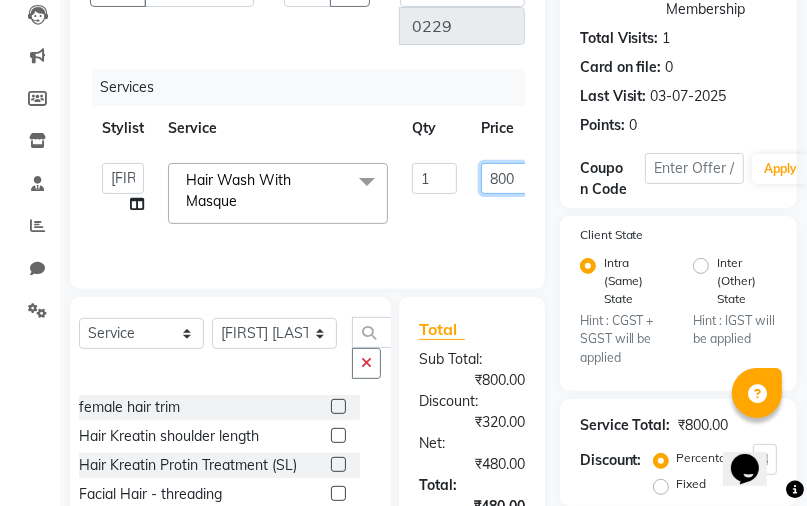 click on "800" 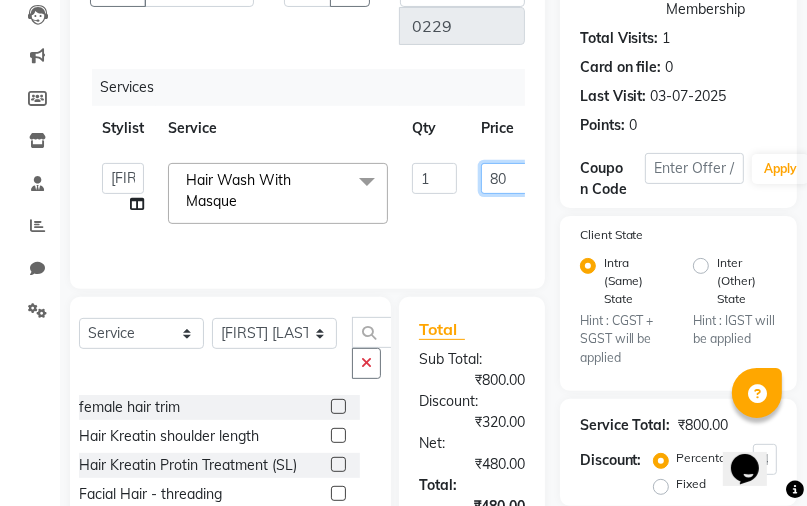 type on "820" 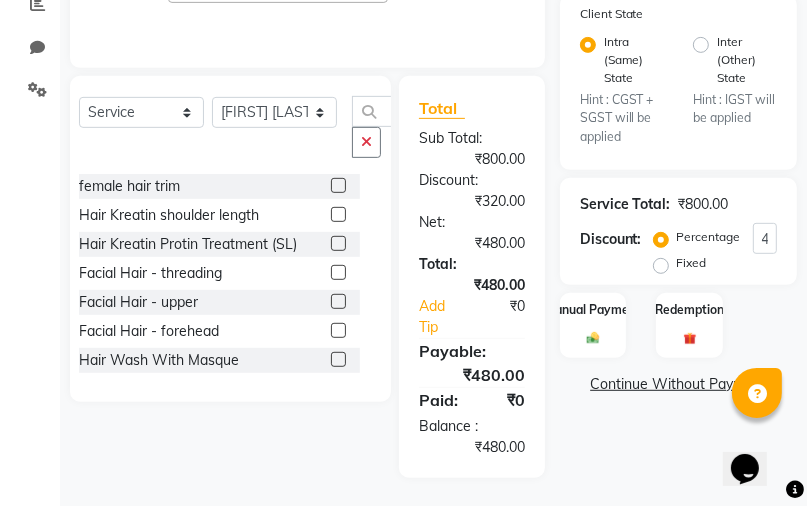 scroll, scrollTop: 467, scrollLeft: 0, axis: vertical 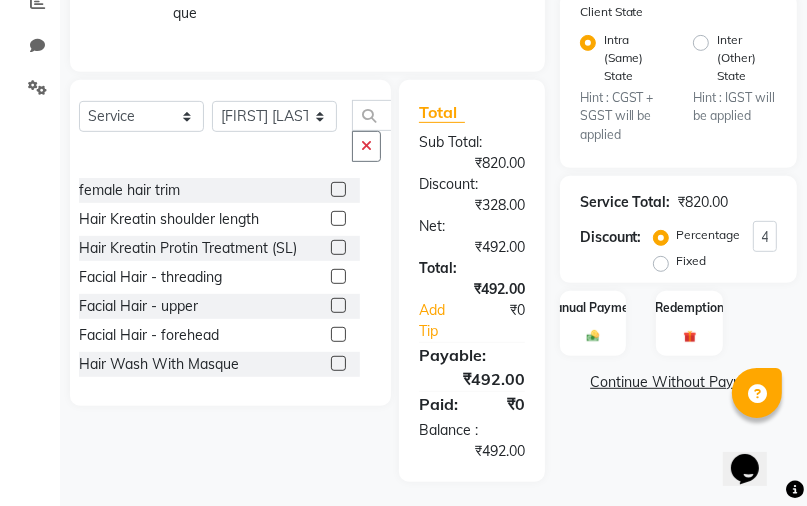 click on "Service Total:  ₹820.00  Discount:  Percentage   Fixed  40" 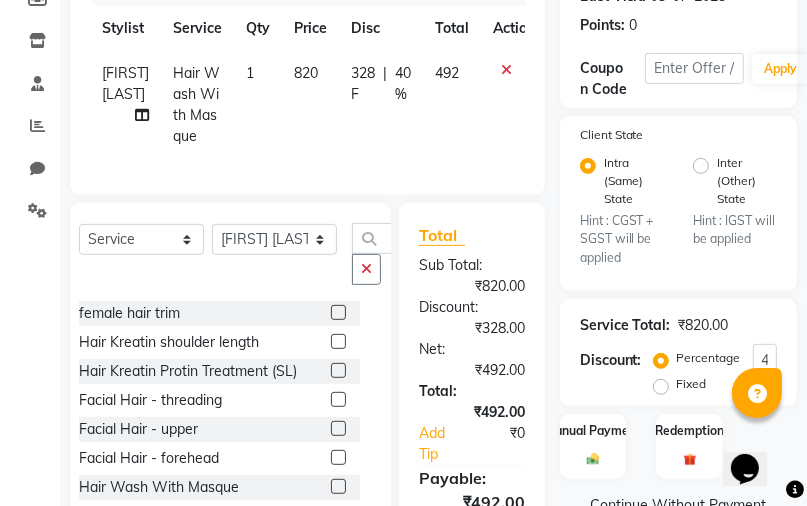 scroll, scrollTop: 307, scrollLeft: 0, axis: vertical 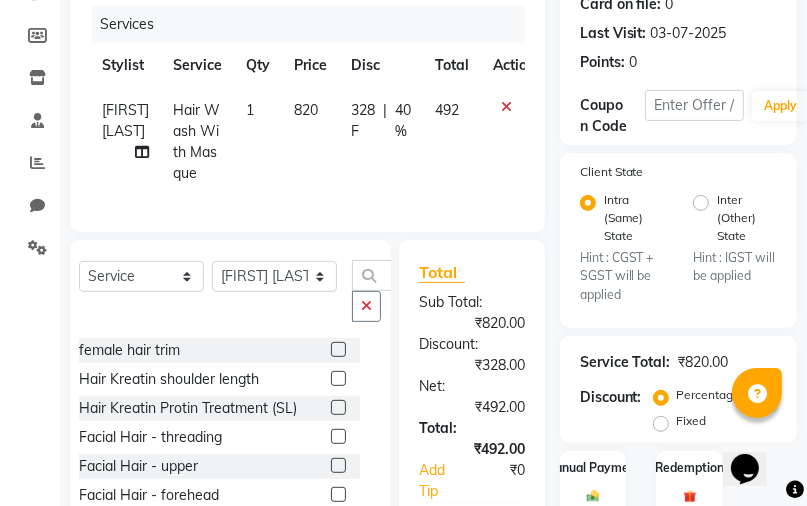click on "820" 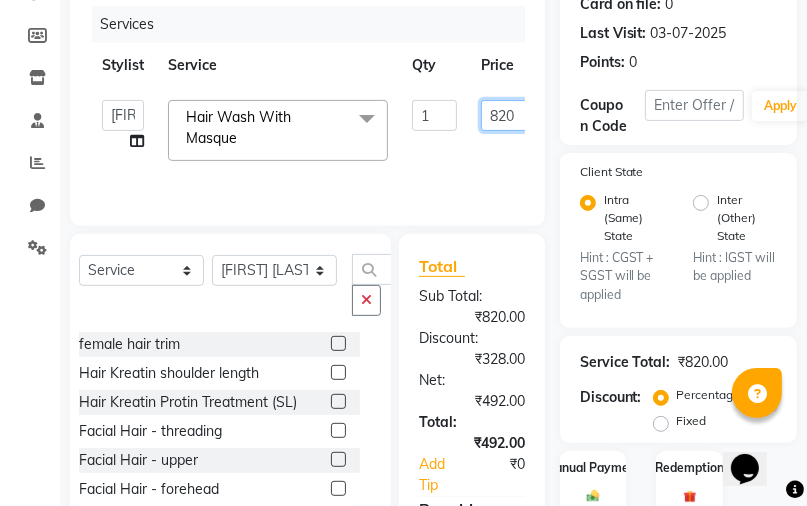 click on "820" 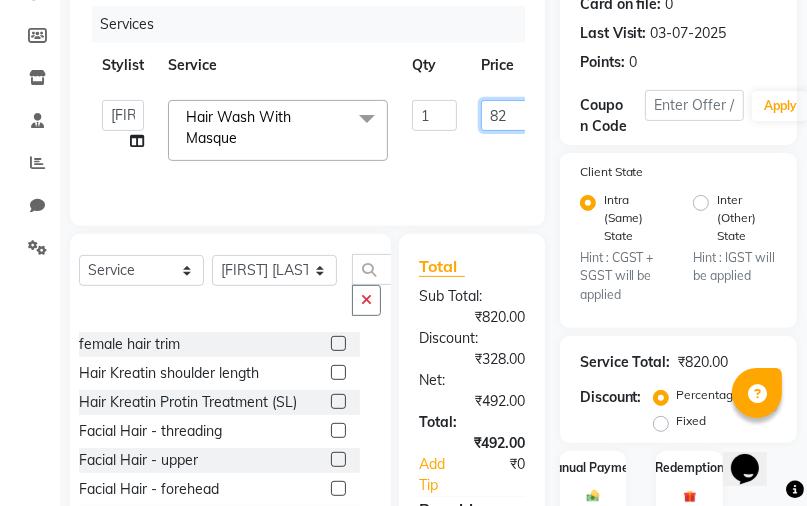 type on "825" 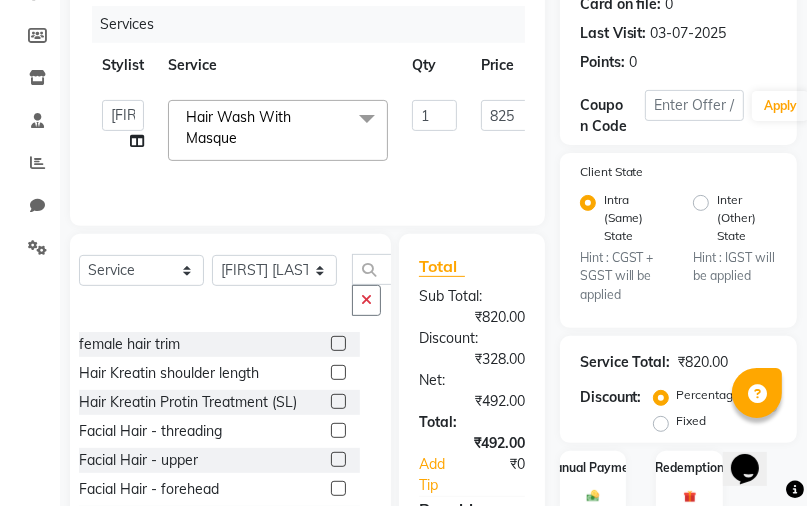 click on "Intra (Same) State Hint : CGST + SGST will be applied" 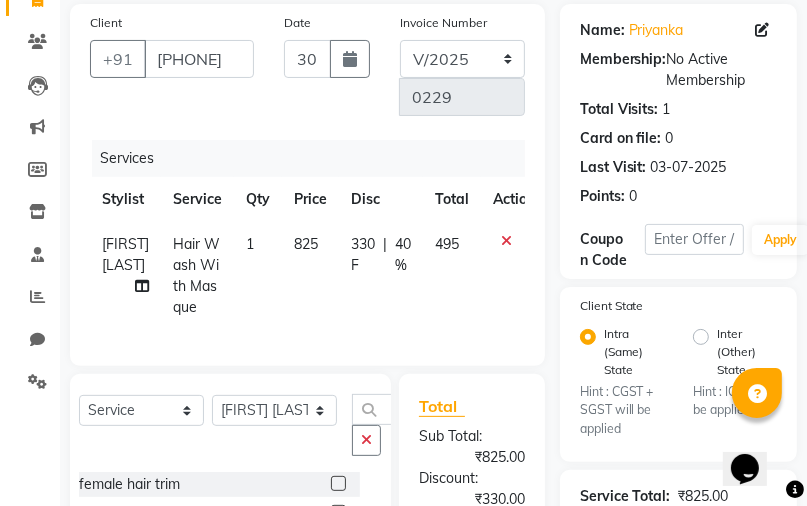 scroll, scrollTop: 164, scrollLeft: 0, axis: vertical 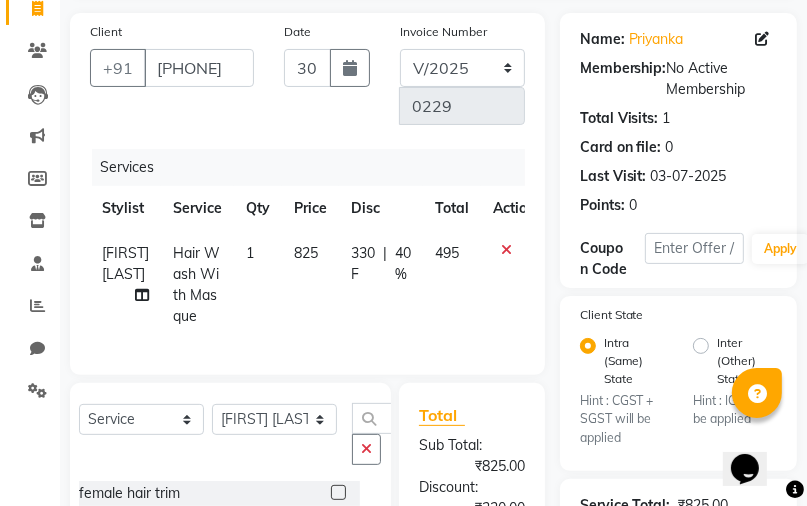 click on "825" 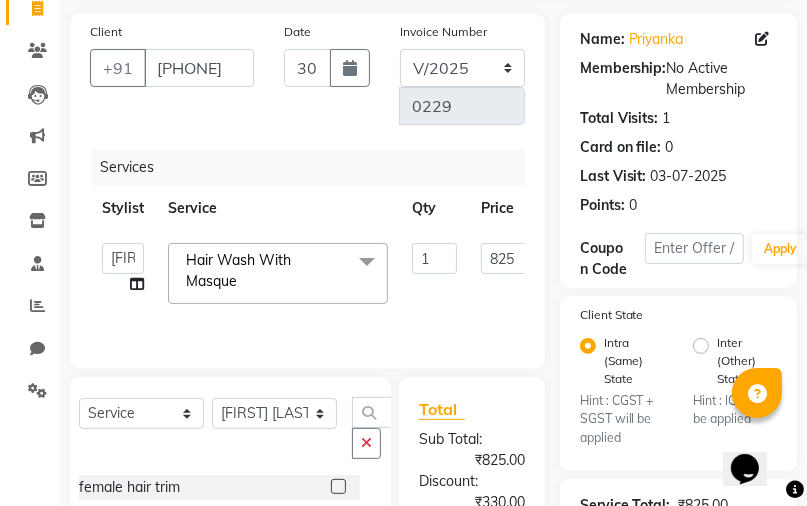 drag, startPoint x: 328, startPoint y: 251, endPoint x: 414, endPoint y: 267, distance: 87.47571 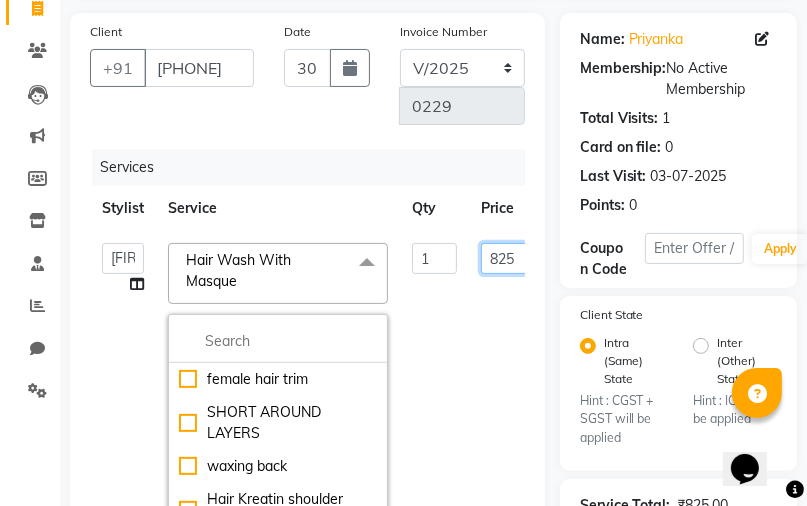 click on "825" 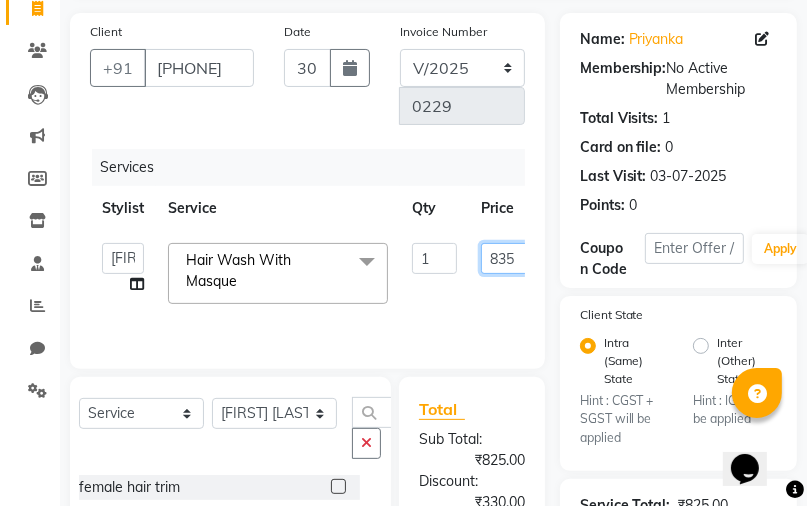 click on "835" 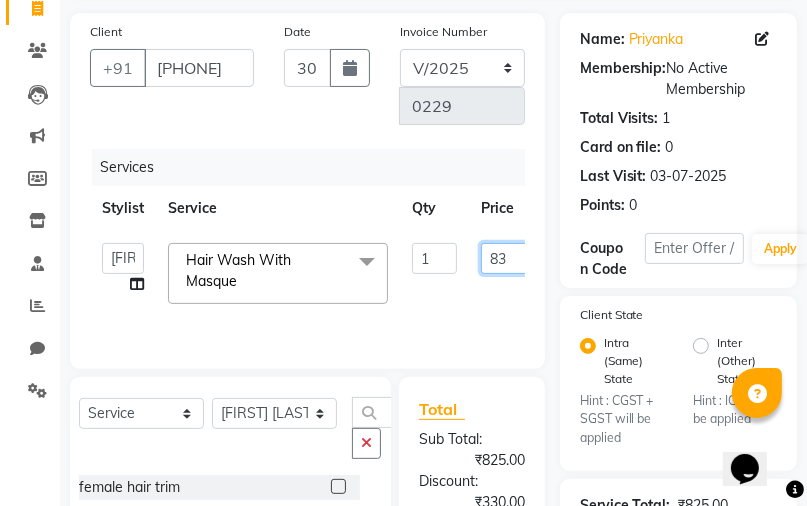 type on "830" 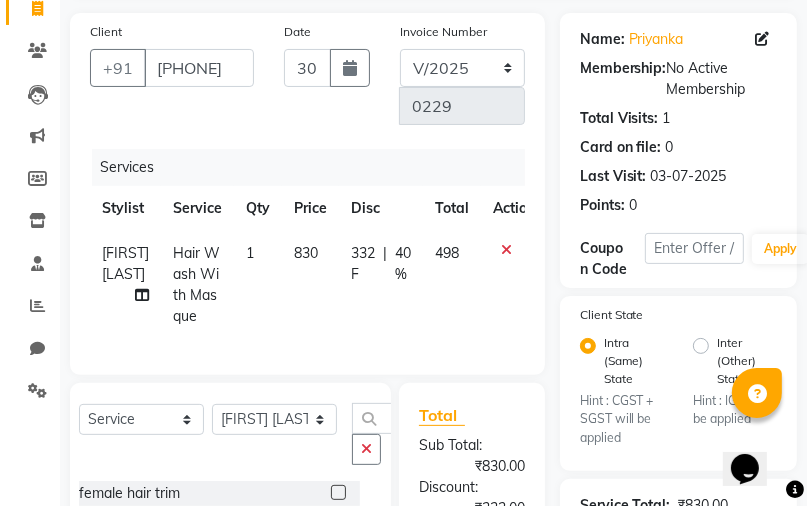 click on "Intra (Same) State Hint : CGST + SGST will be applied" 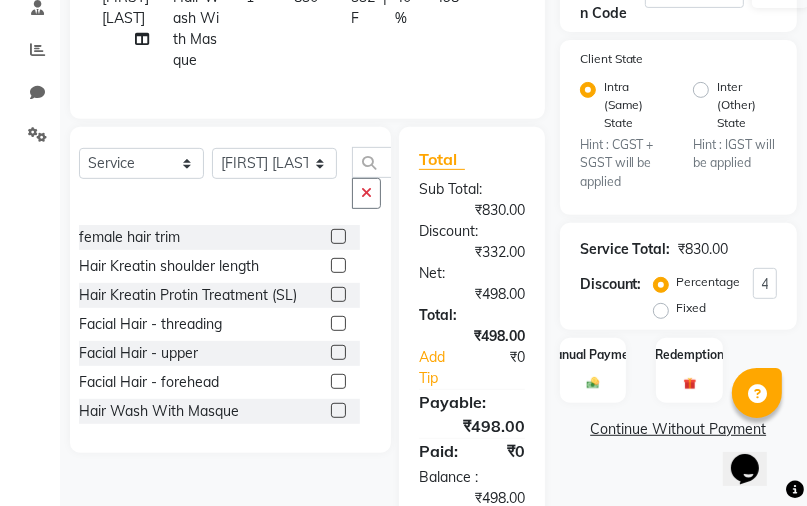 scroll, scrollTop: 484, scrollLeft: 0, axis: vertical 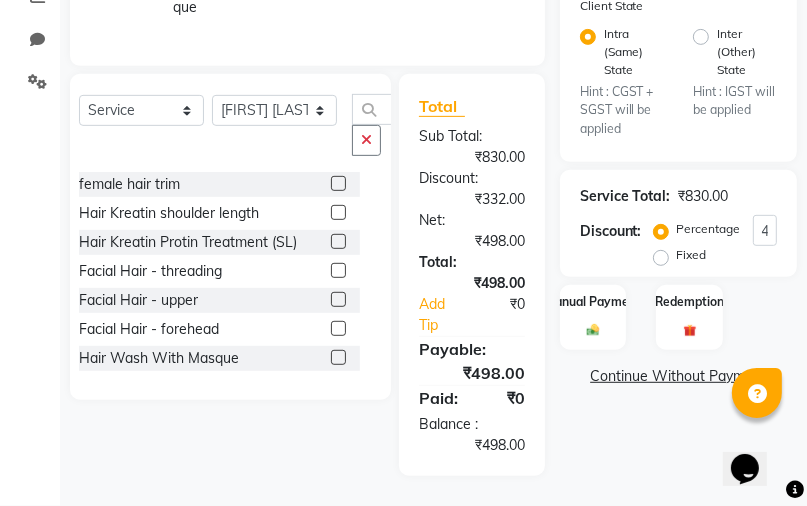 click on "Name: [FIRST]  Membership:  No Active Membership  Total Visits:  [NUMBER] Card on file:  [NUMBER] Last Visit:  [DATE] Points:  [NUMBER]  Coupon Code Apply Client State Intra (Same) State Hint : CGST + SGST will be applied Inter (Other) State Hint : IGST will be applied Service Total:  ₹[NUMBER].00  Discount:  Percentage   Fixed  [NUMBER] Manual Payment Redemption  Continue Without Payment" 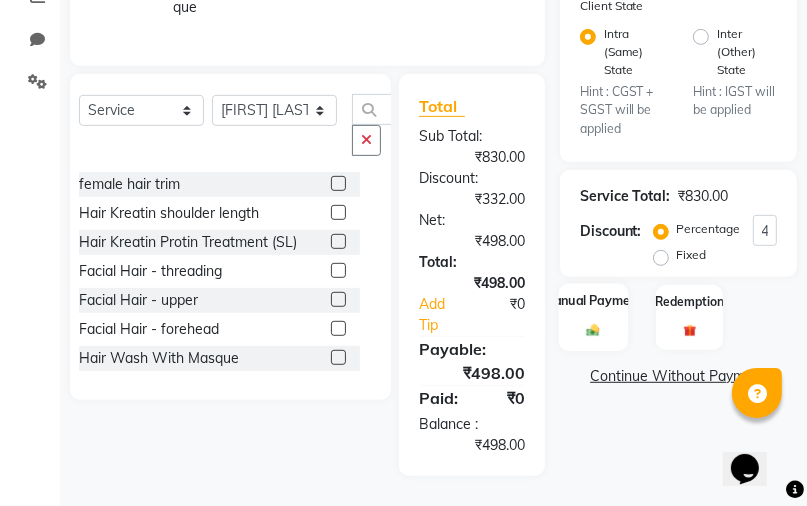 click 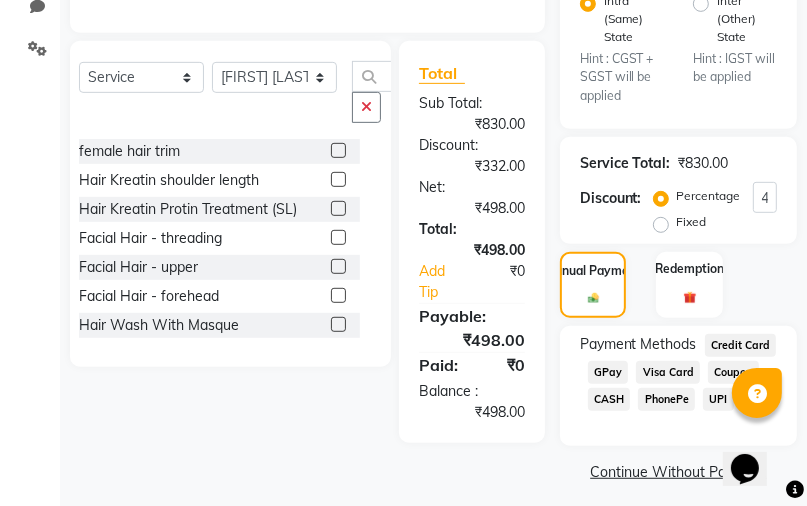 scroll, scrollTop: 517, scrollLeft: 0, axis: vertical 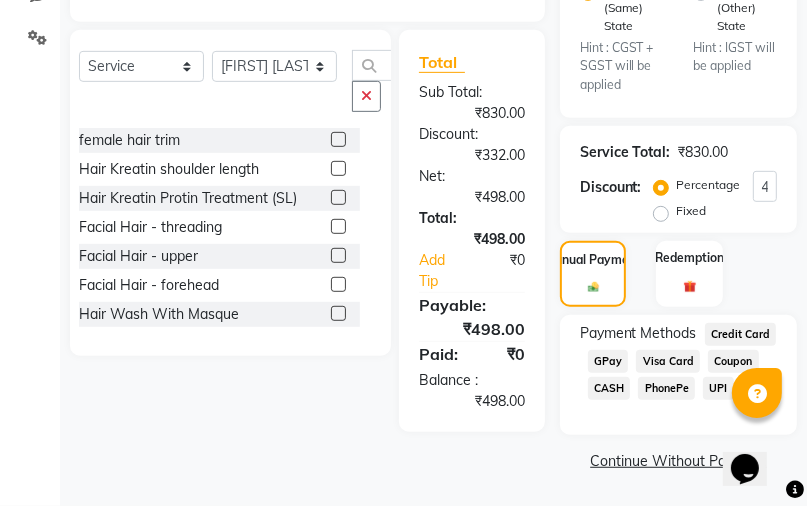 click on "GPay" 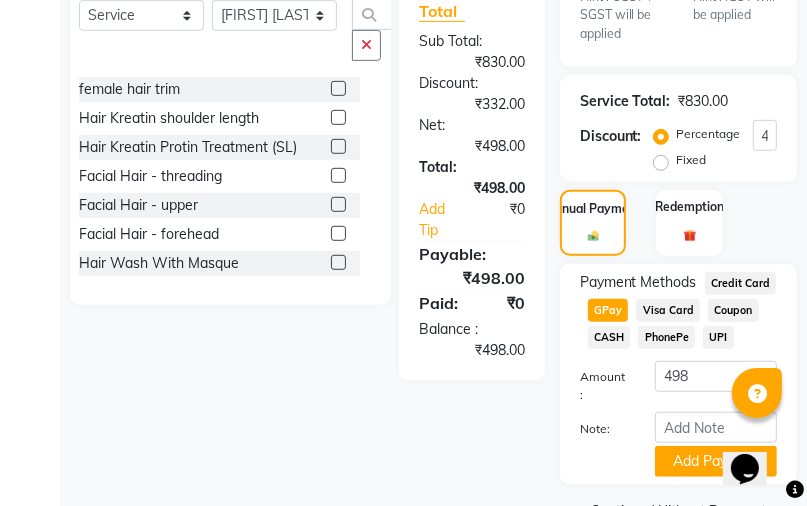 scroll, scrollTop: 622, scrollLeft: 0, axis: vertical 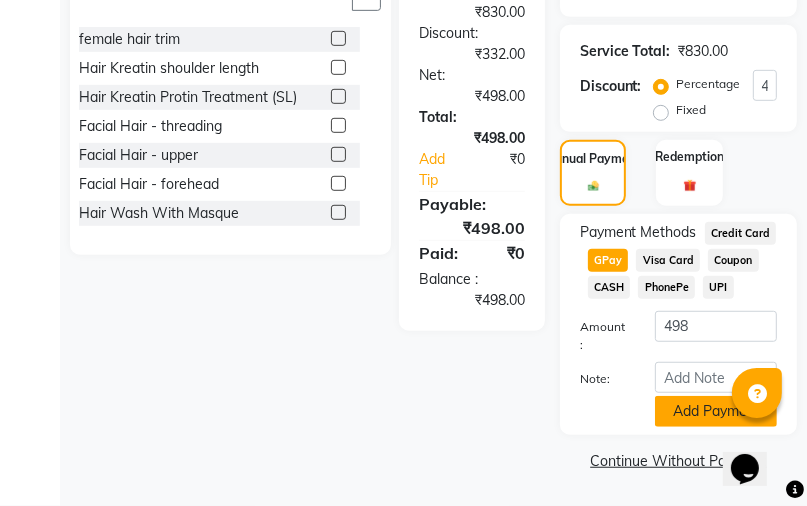 click on "Add Payment" 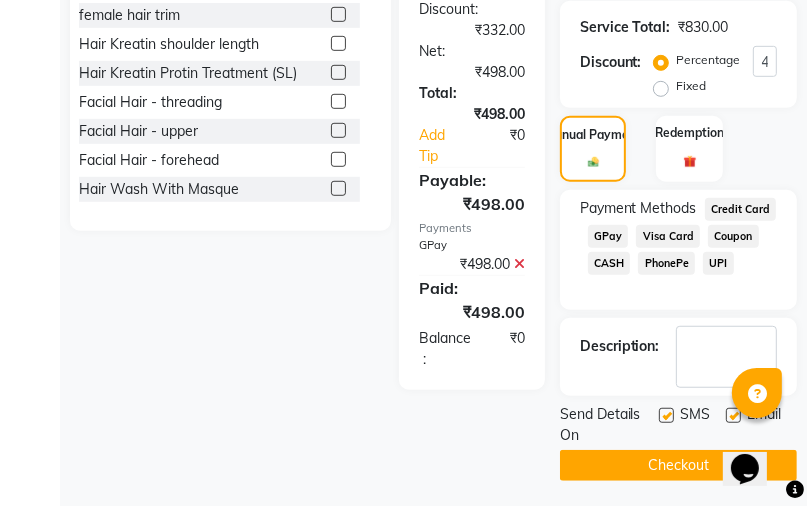 scroll, scrollTop: 647, scrollLeft: 0, axis: vertical 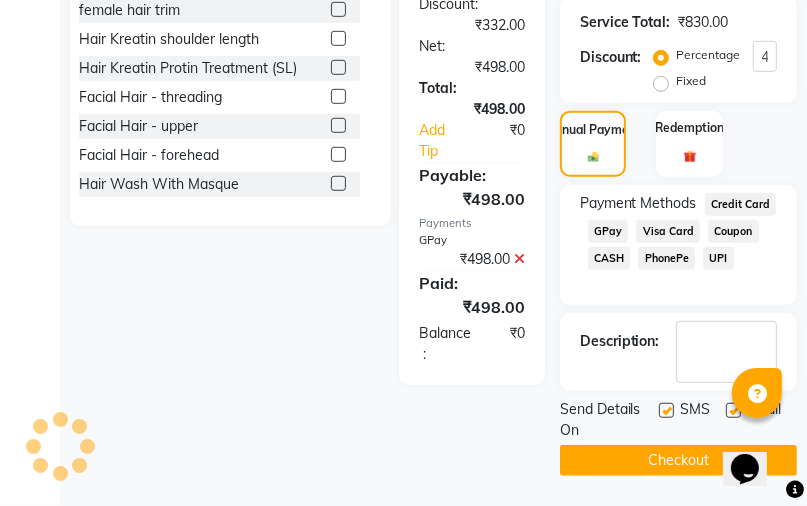 click on "Checkout" 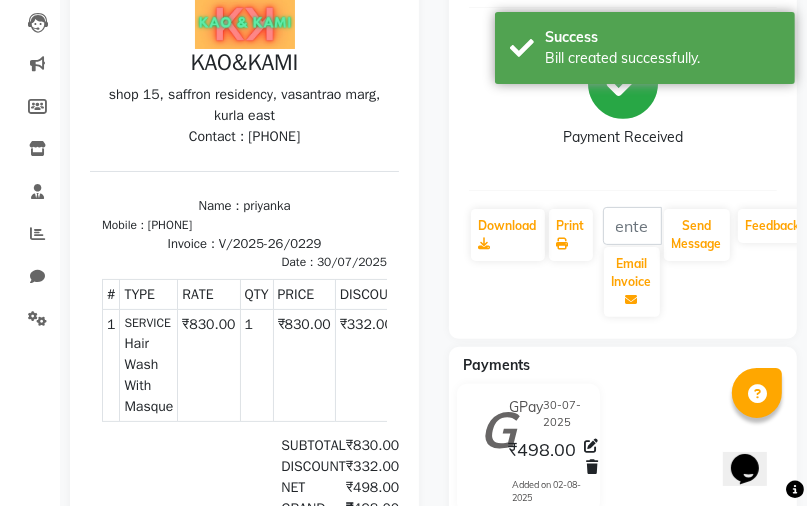scroll, scrollTop: 0, scrollLeft: 0, axis: both 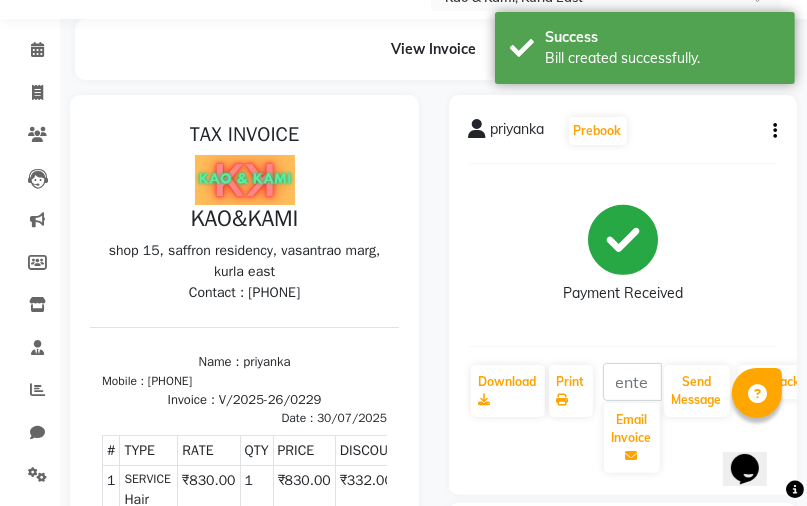 select on "7904" 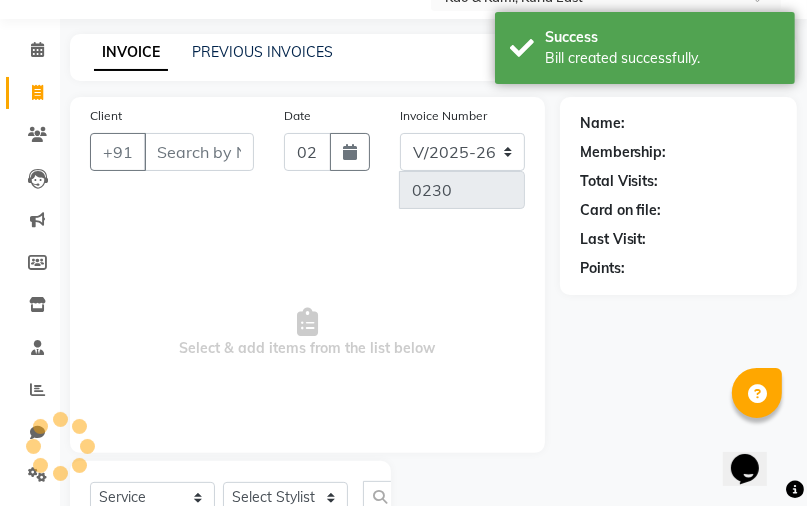 scroll, scrollTop: 160, scrollLeft: 0, axis: vertical 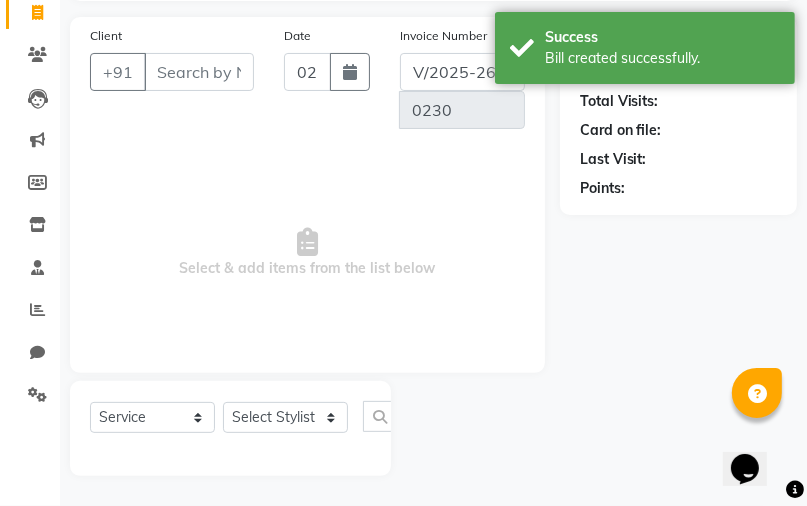 select on "membership" 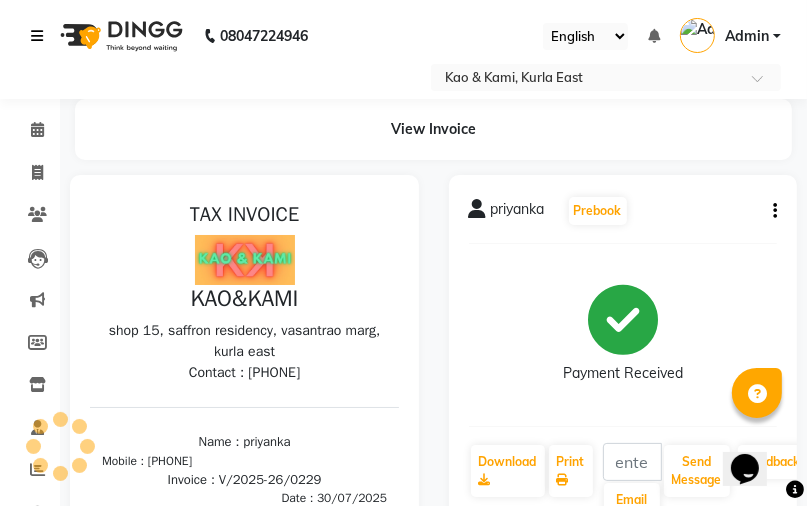 scroll, scrollTop: 0, scrollLeft: 0, axis: both 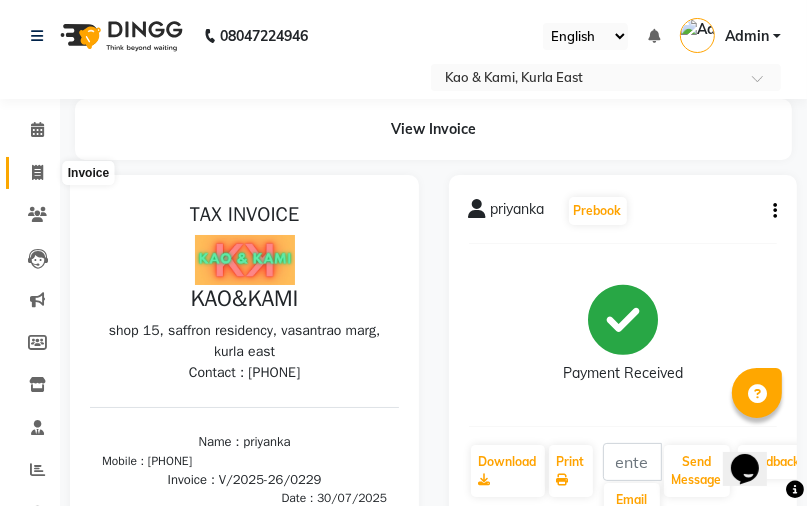 click 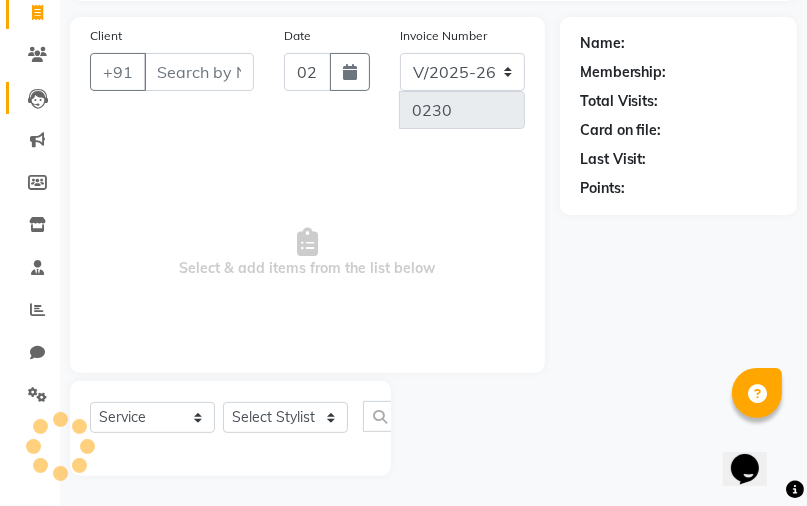 select on "membership" 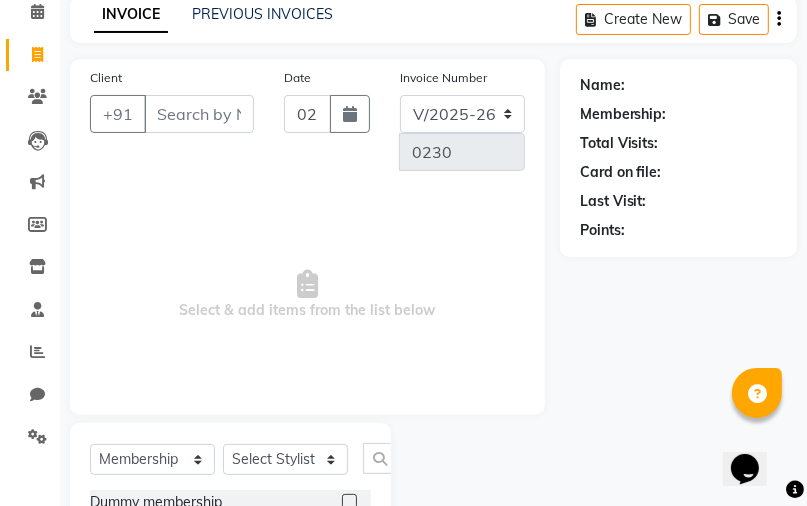 scroll, scrollTop: 104, scrollLeft: 0, axis: vertical 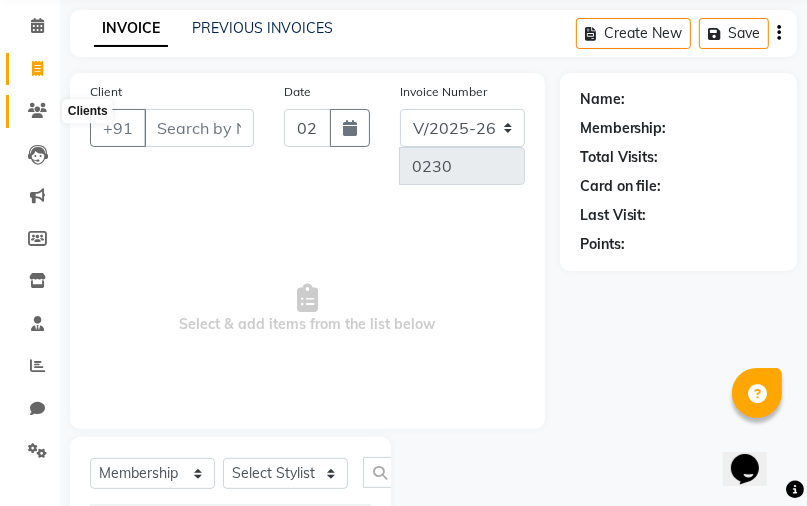 click 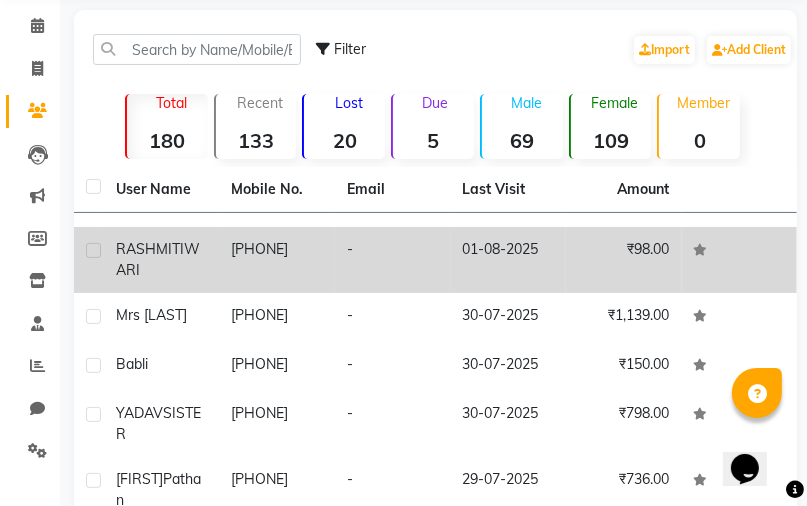 scroll, scrollTop: 0, scrollLeft: 0, axis: both 